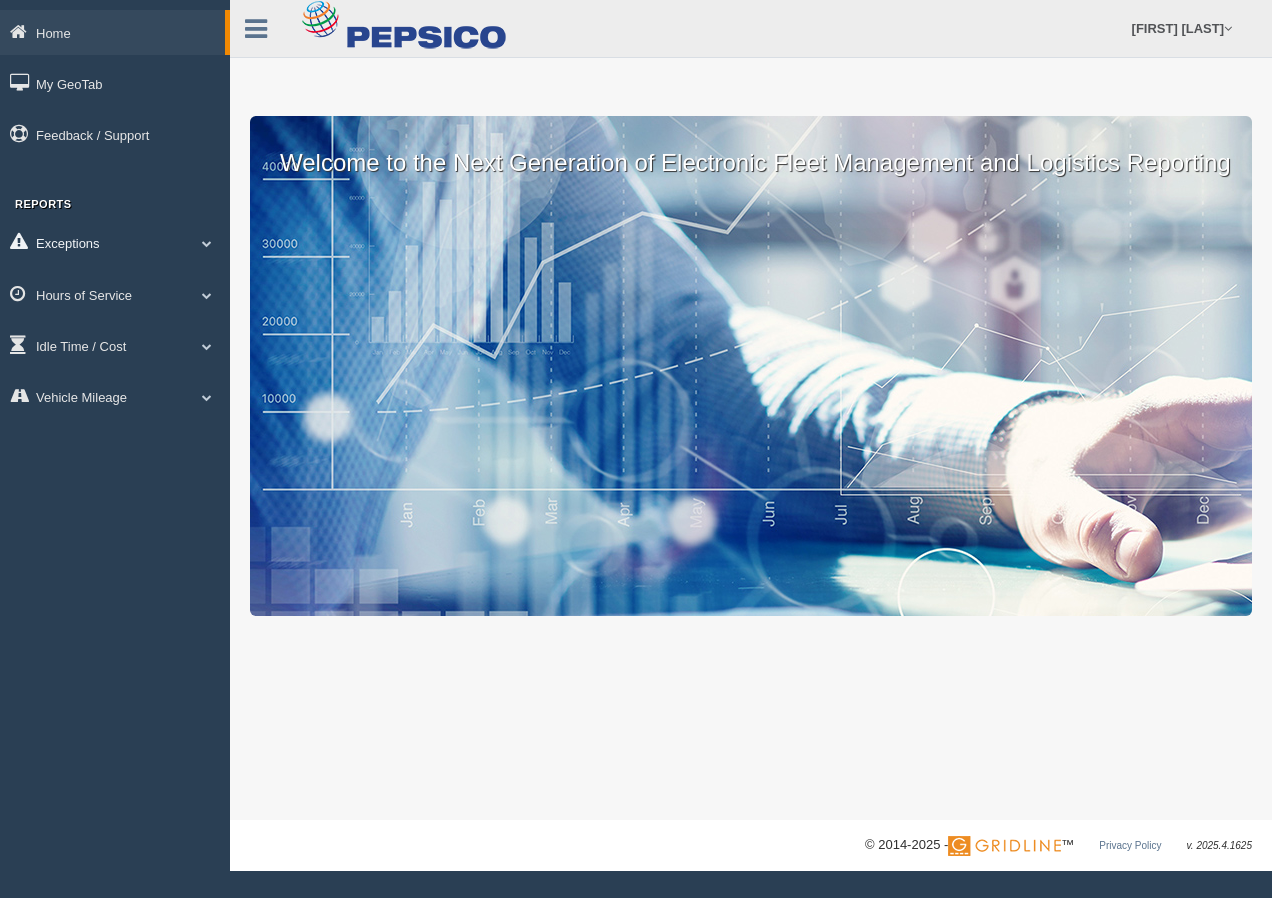 scroll, scrollTop: 0, scrollLeft: 0, axis: both 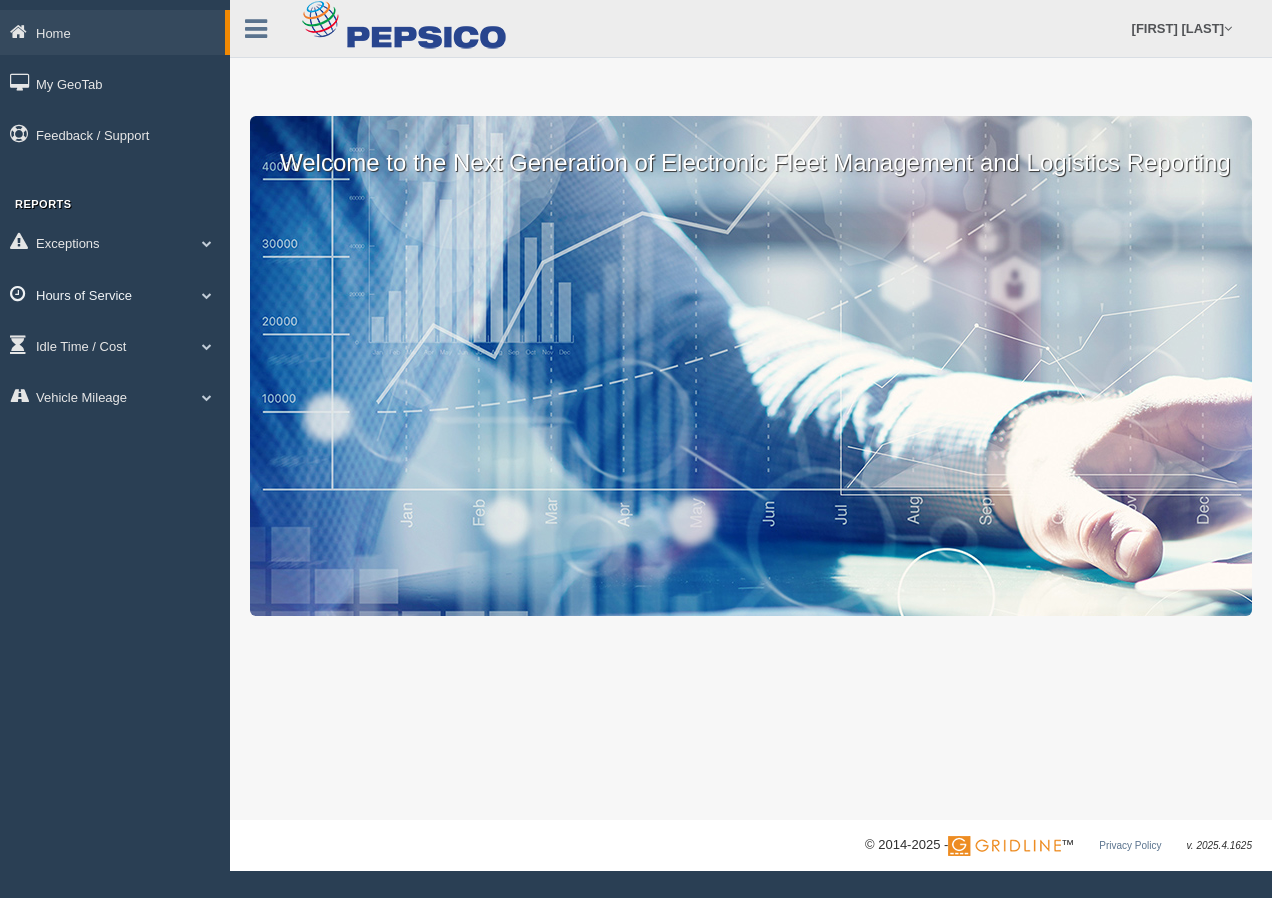 click at bounding box center [207, 243] 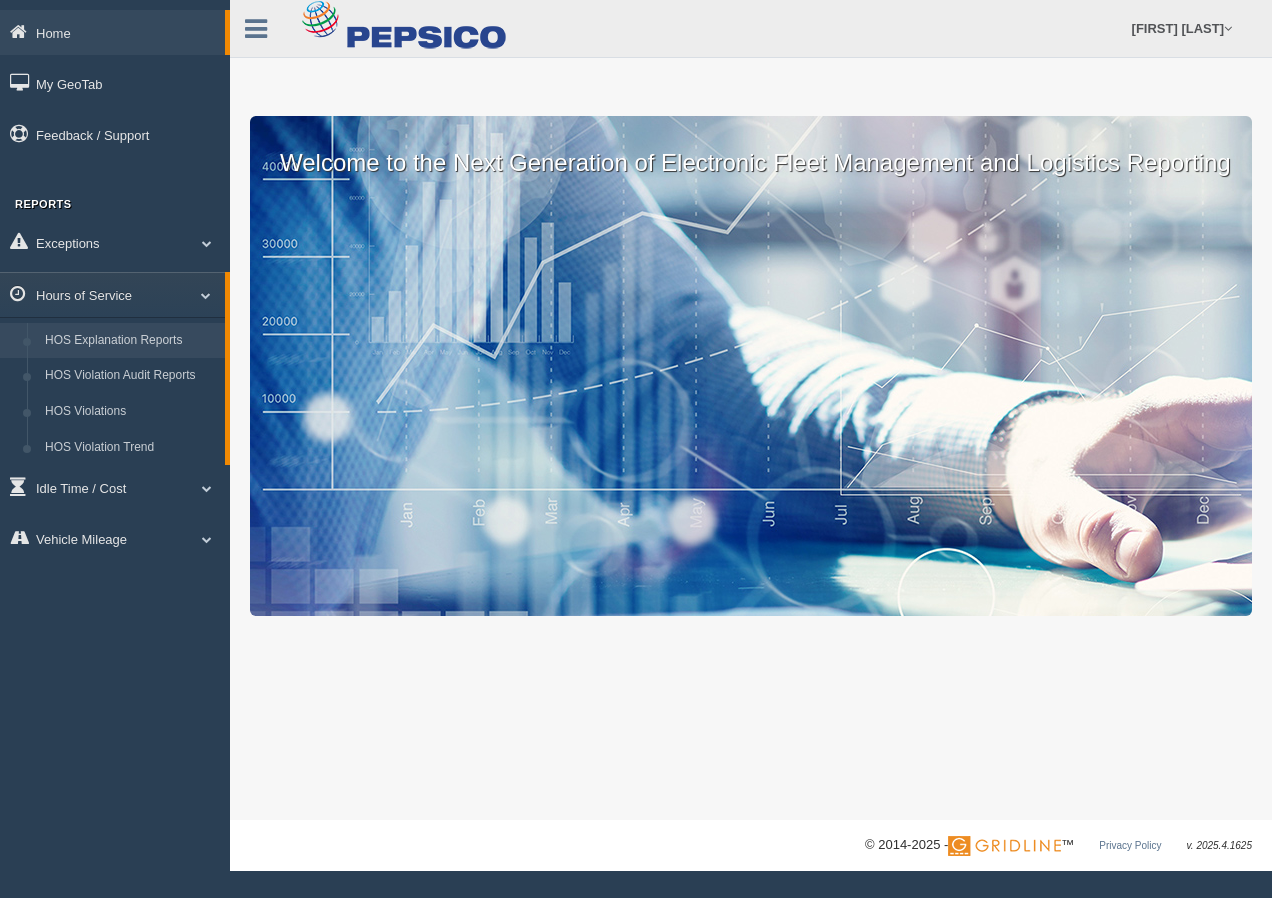 click on "HOS Explanation Reports" at bounding box center [130, 341] 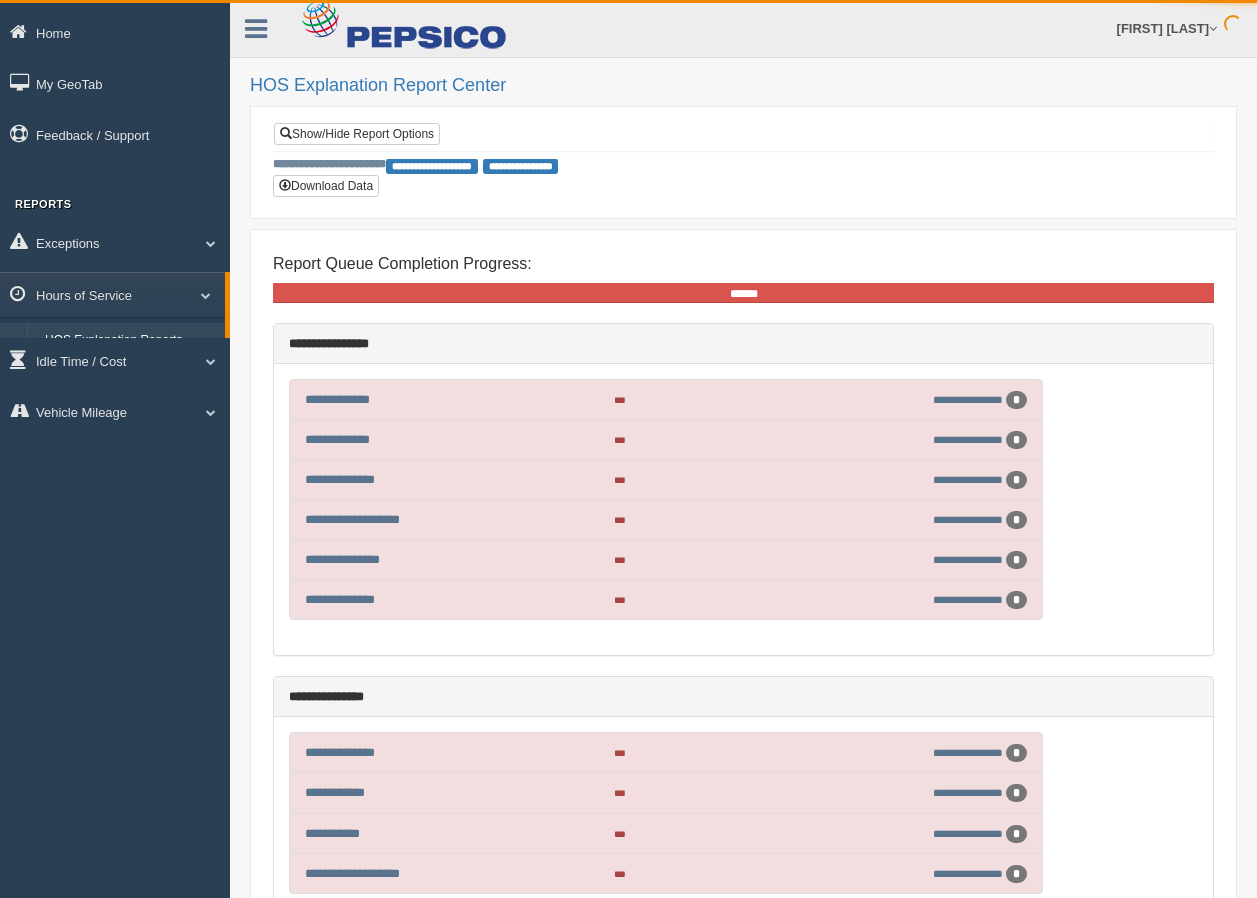 scroll, scrollTop: 0, scrollLeft: 0, axis: both 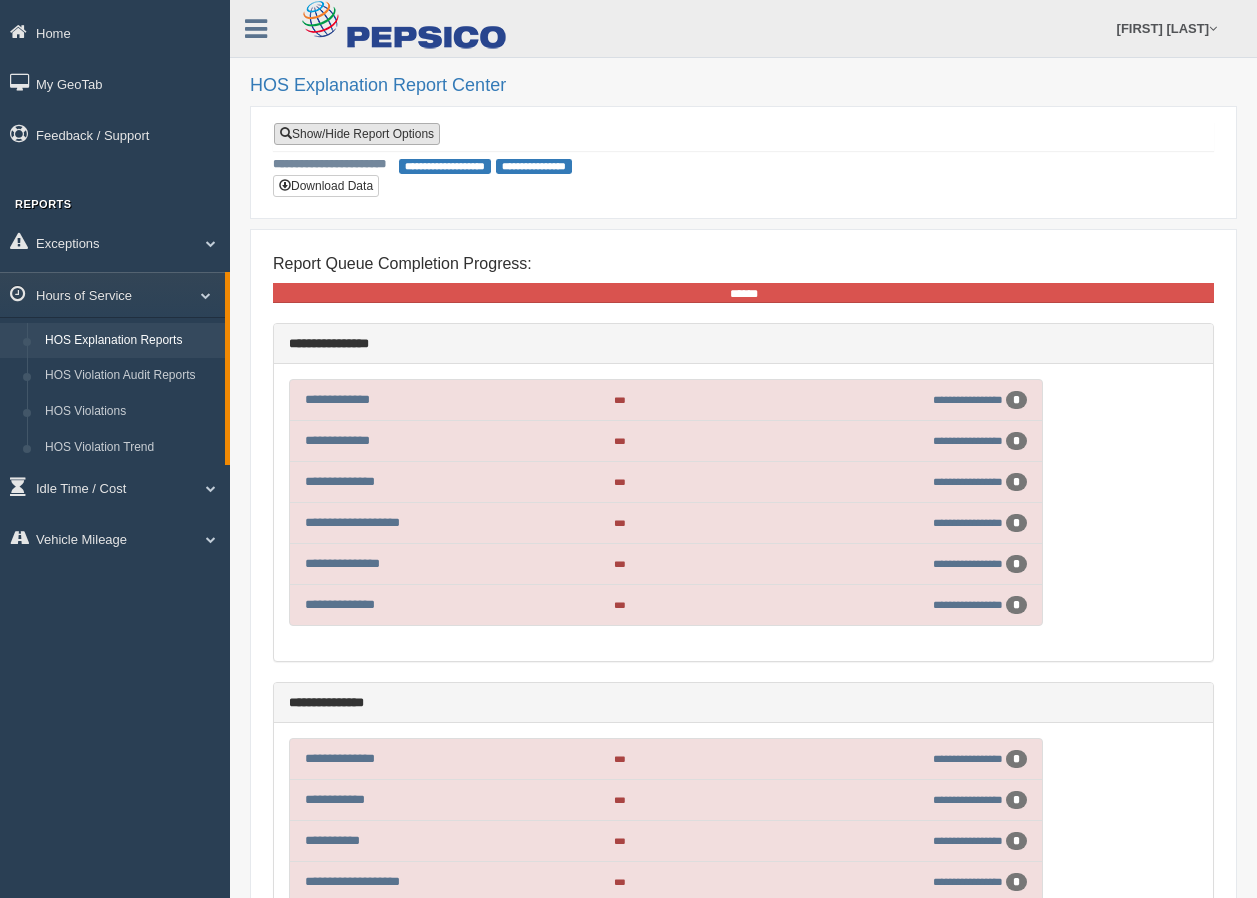 click on "Show/Hide Report Options" at bounding box center (357, 134) 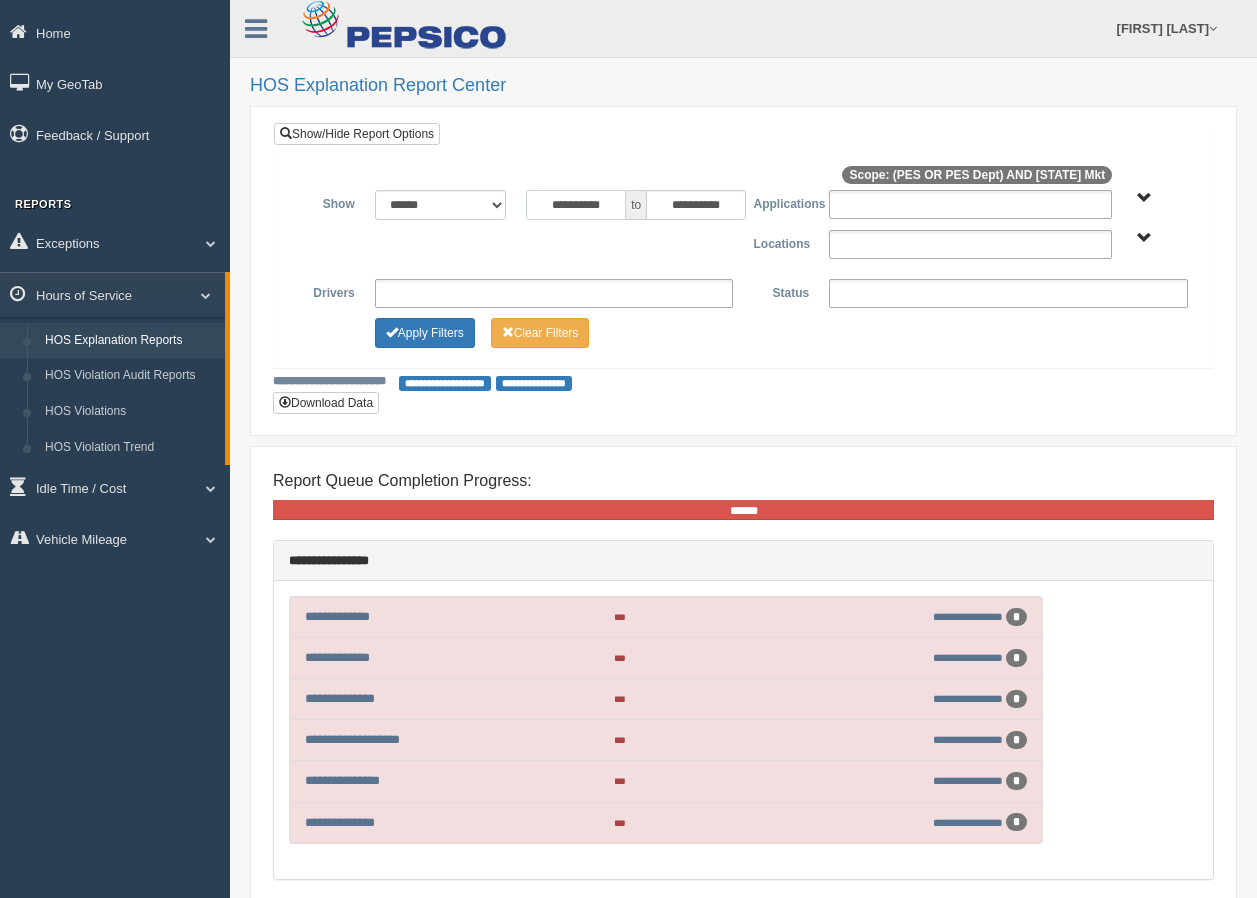 click on "**********" at bounding box center (576, 205) 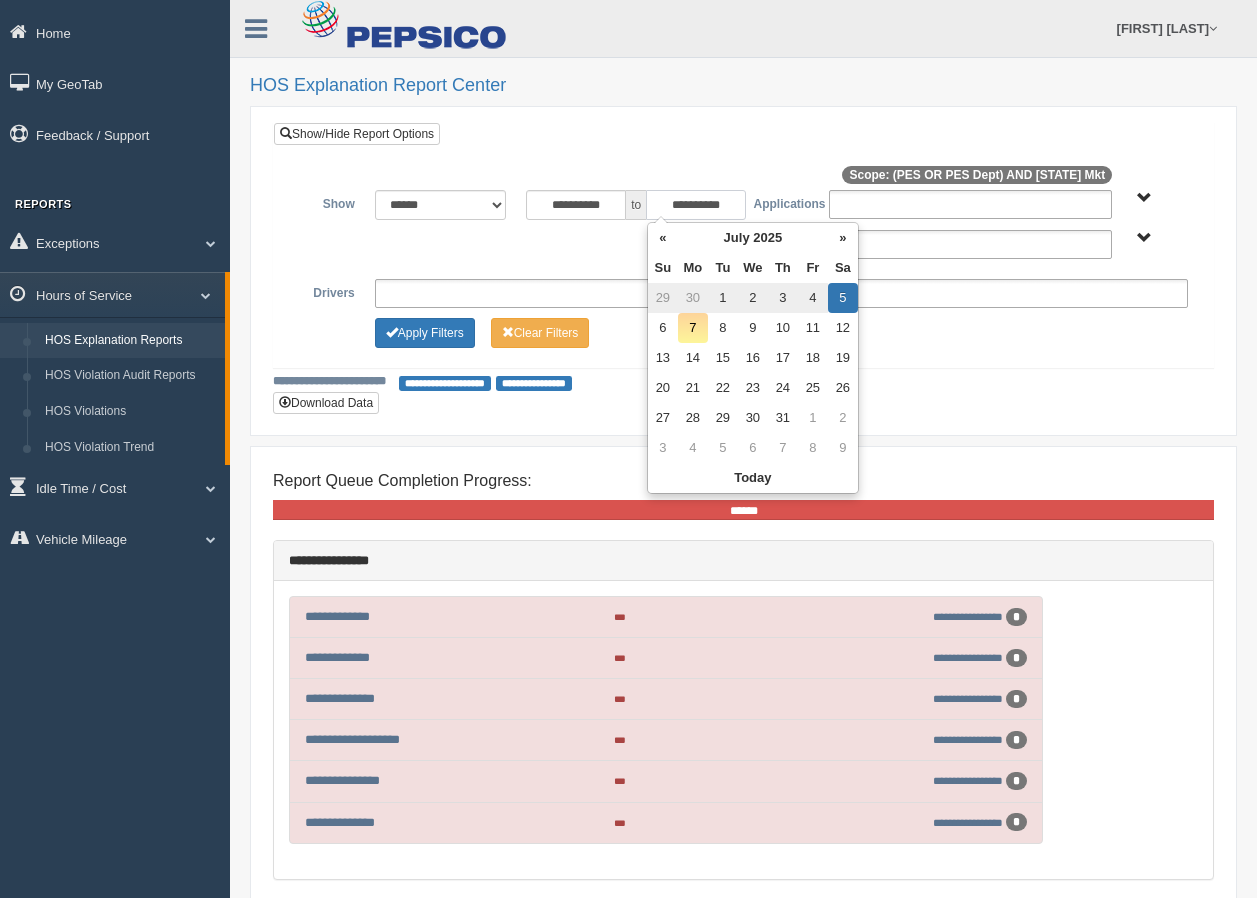 click on "**********" at bounding box center [696, 205] 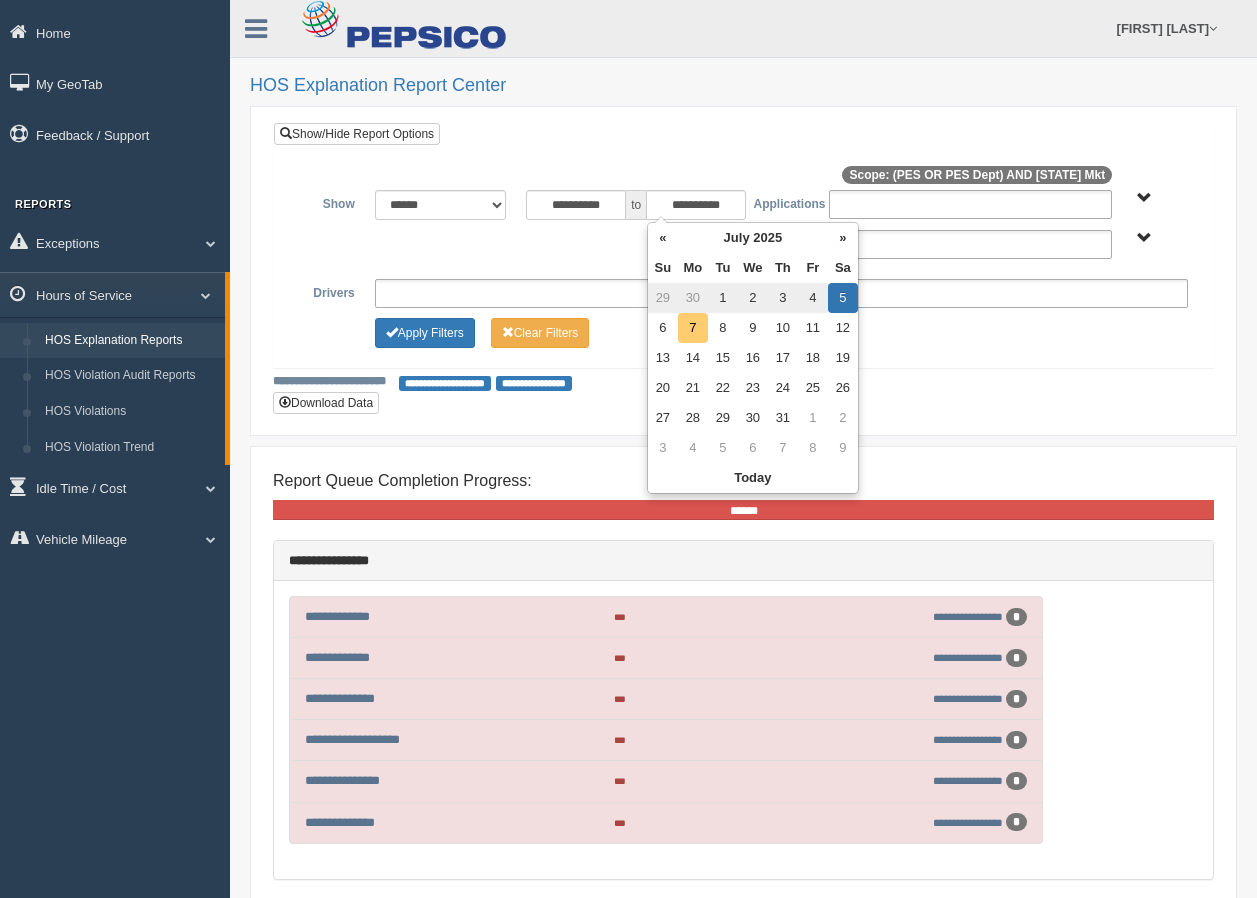 click on "7" at bounding box center (693, 328) 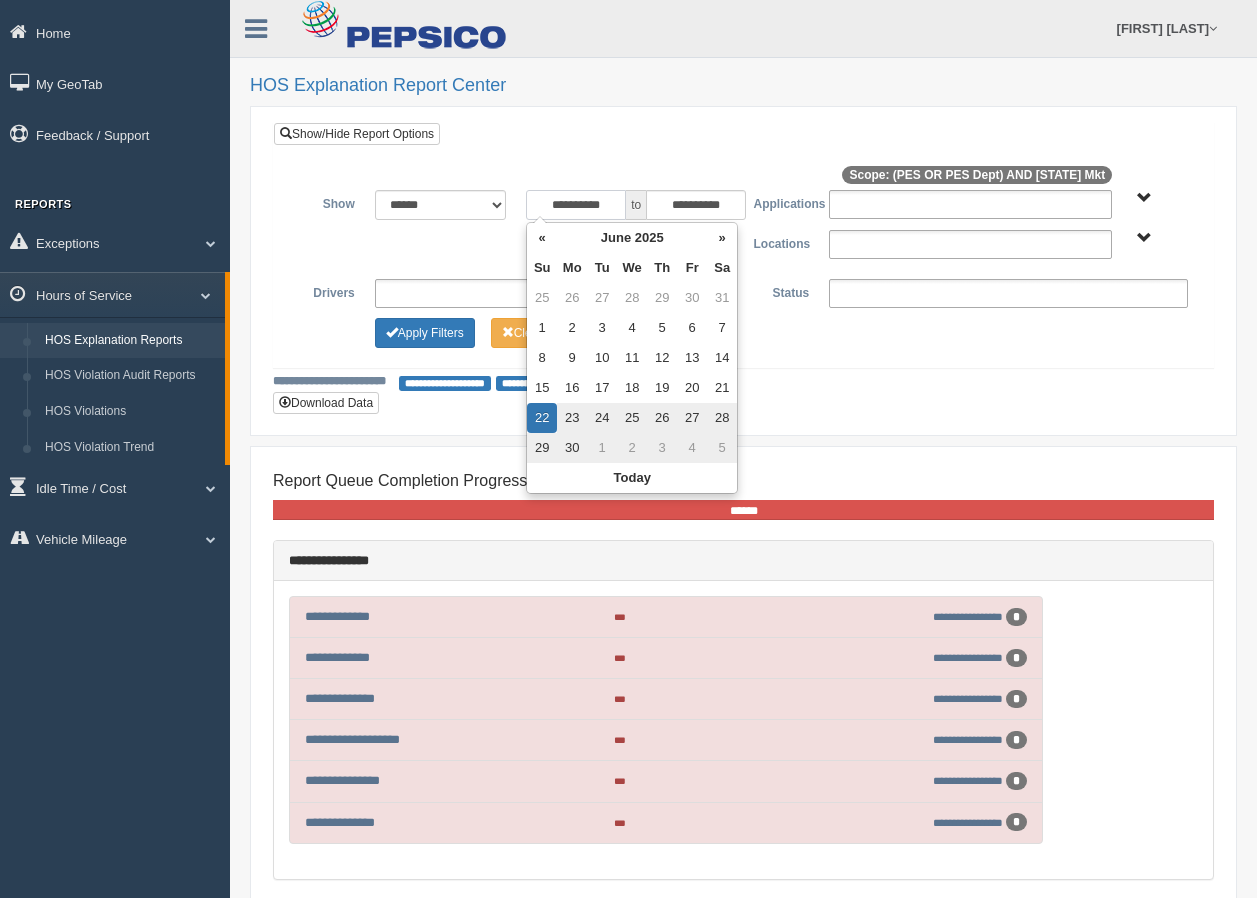 click on "**********" at bounding box center [576, 205] 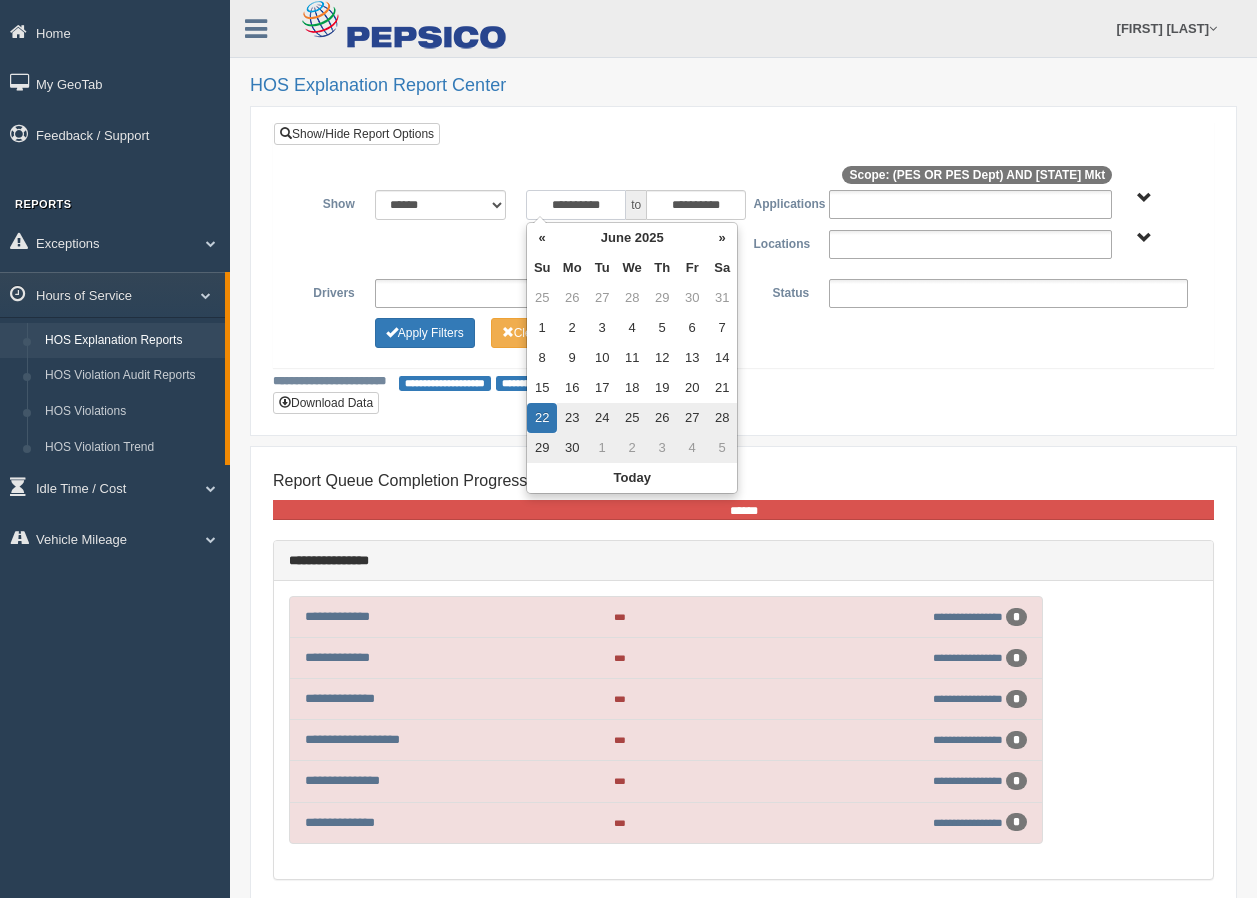 click on "**********" at bounding box center [576, 205] 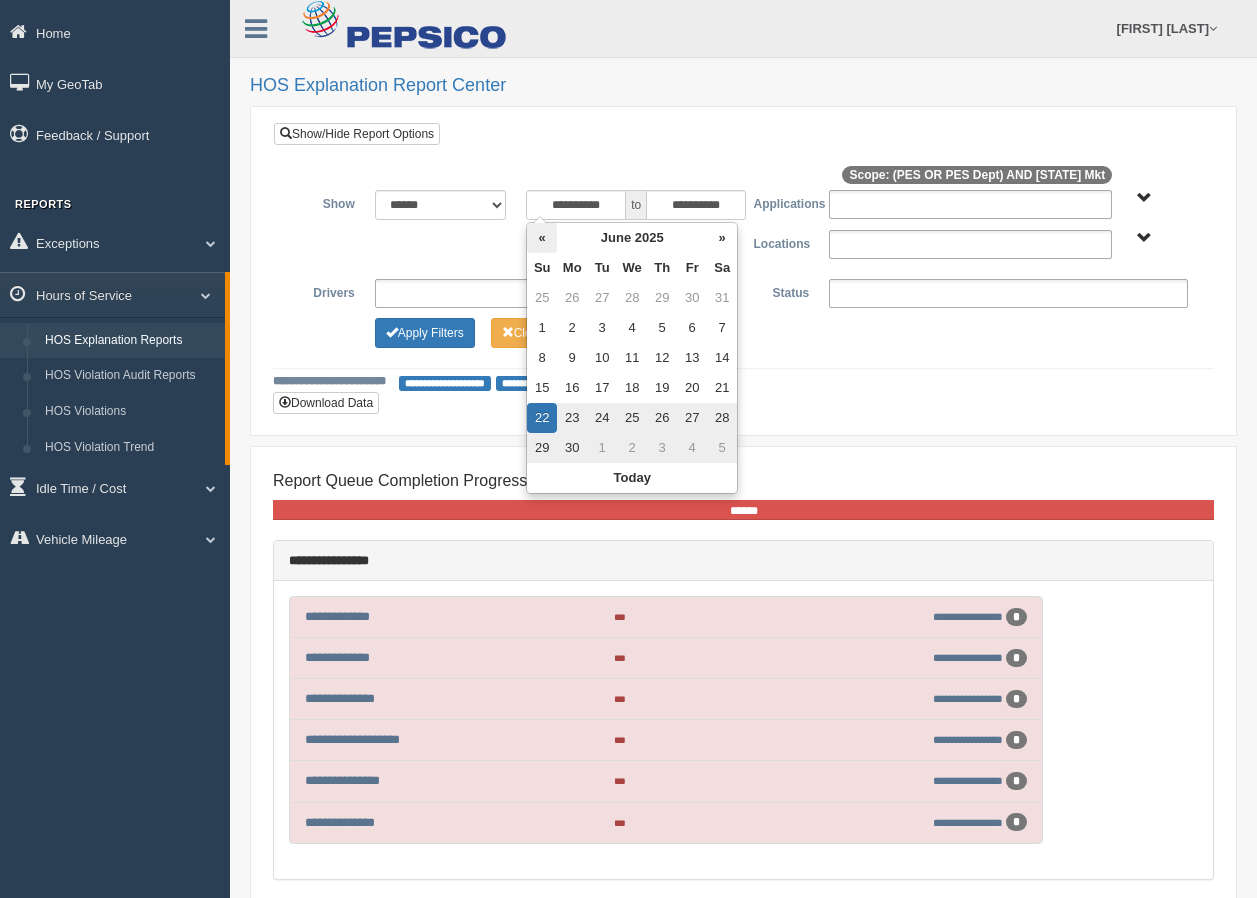 click on "«" at bounding box center [542, 238] 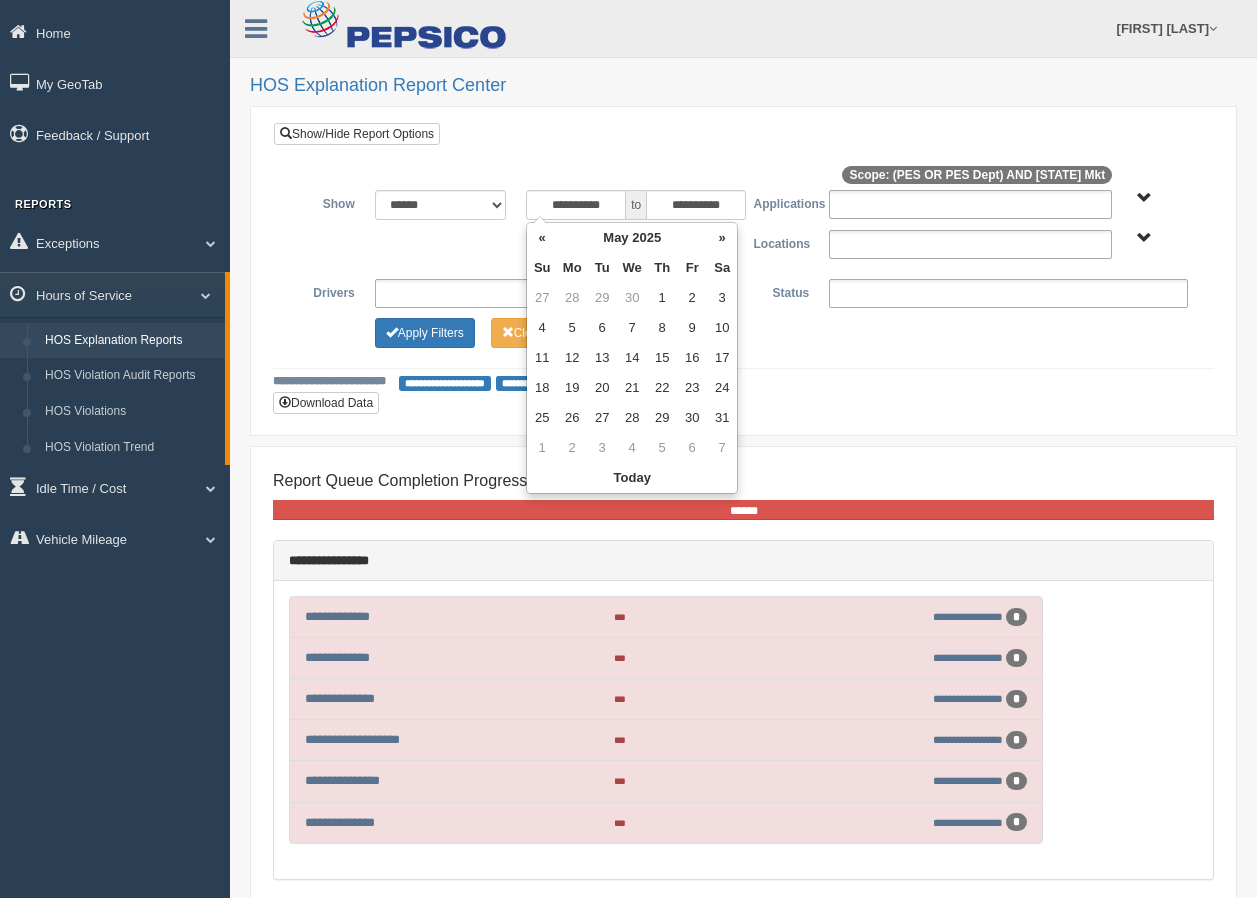 click on "«" at bounding box center (542, 238) 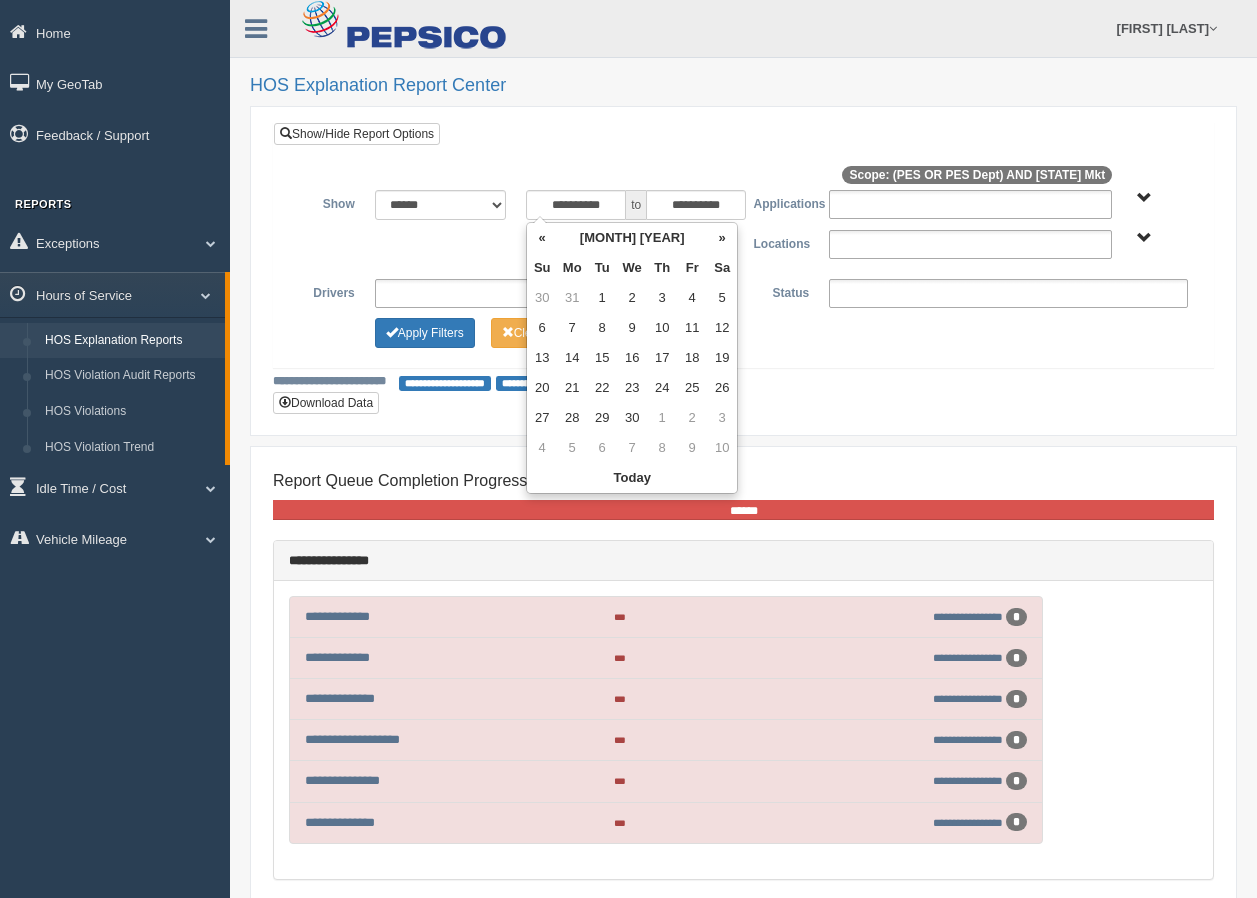 click on "«" at bounding box center [542, 238] 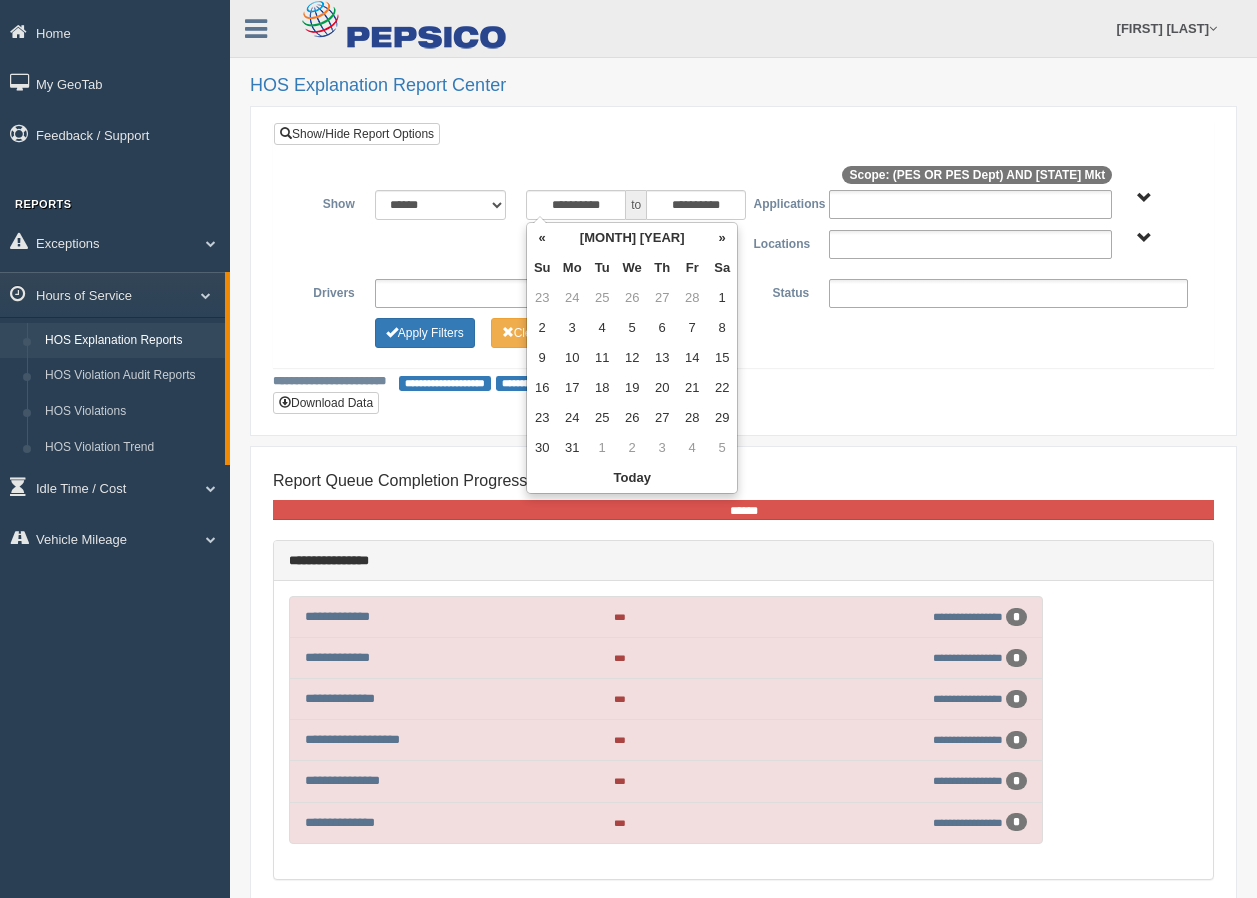 click on "«" at bounding box center [542, 238] 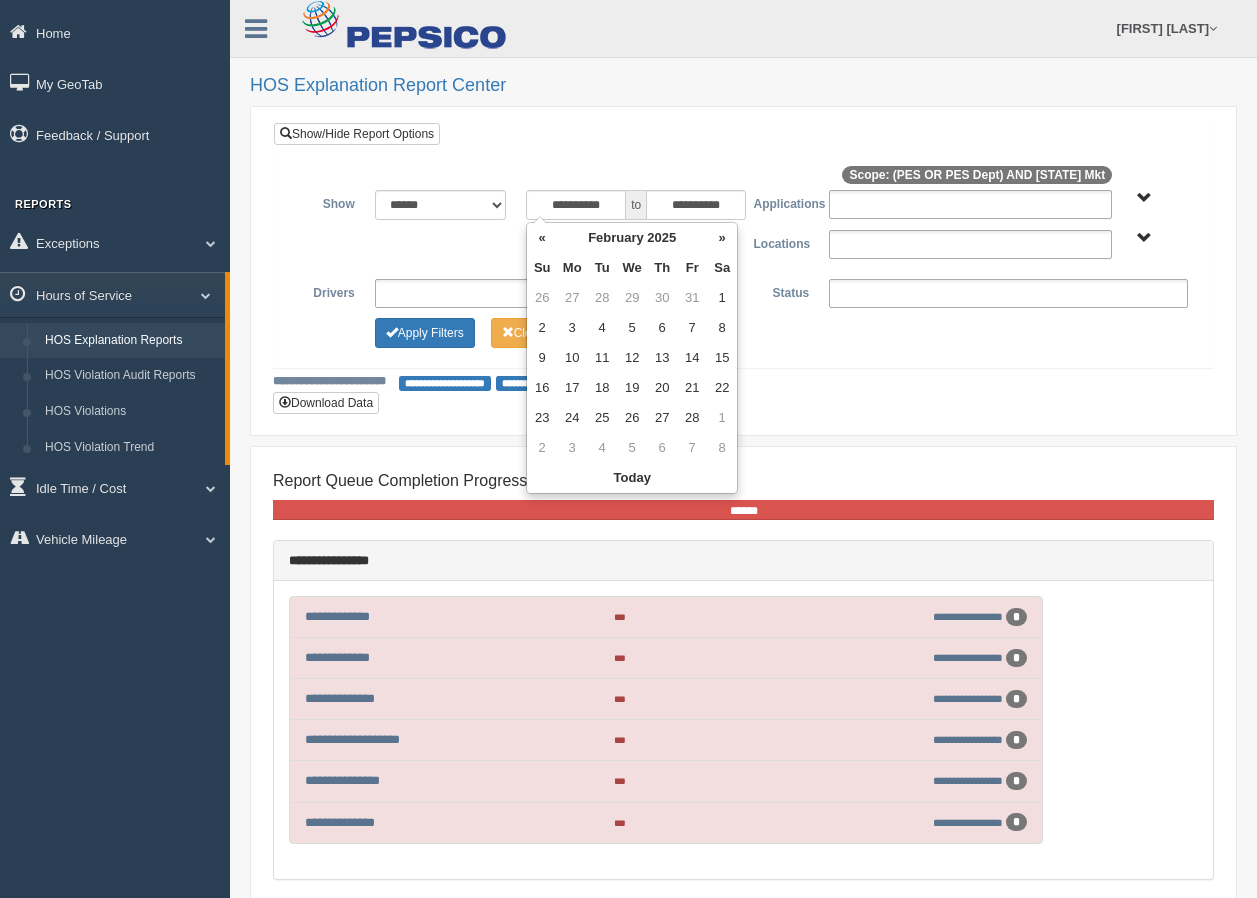 click on "«" at bounding box center (542, 238) 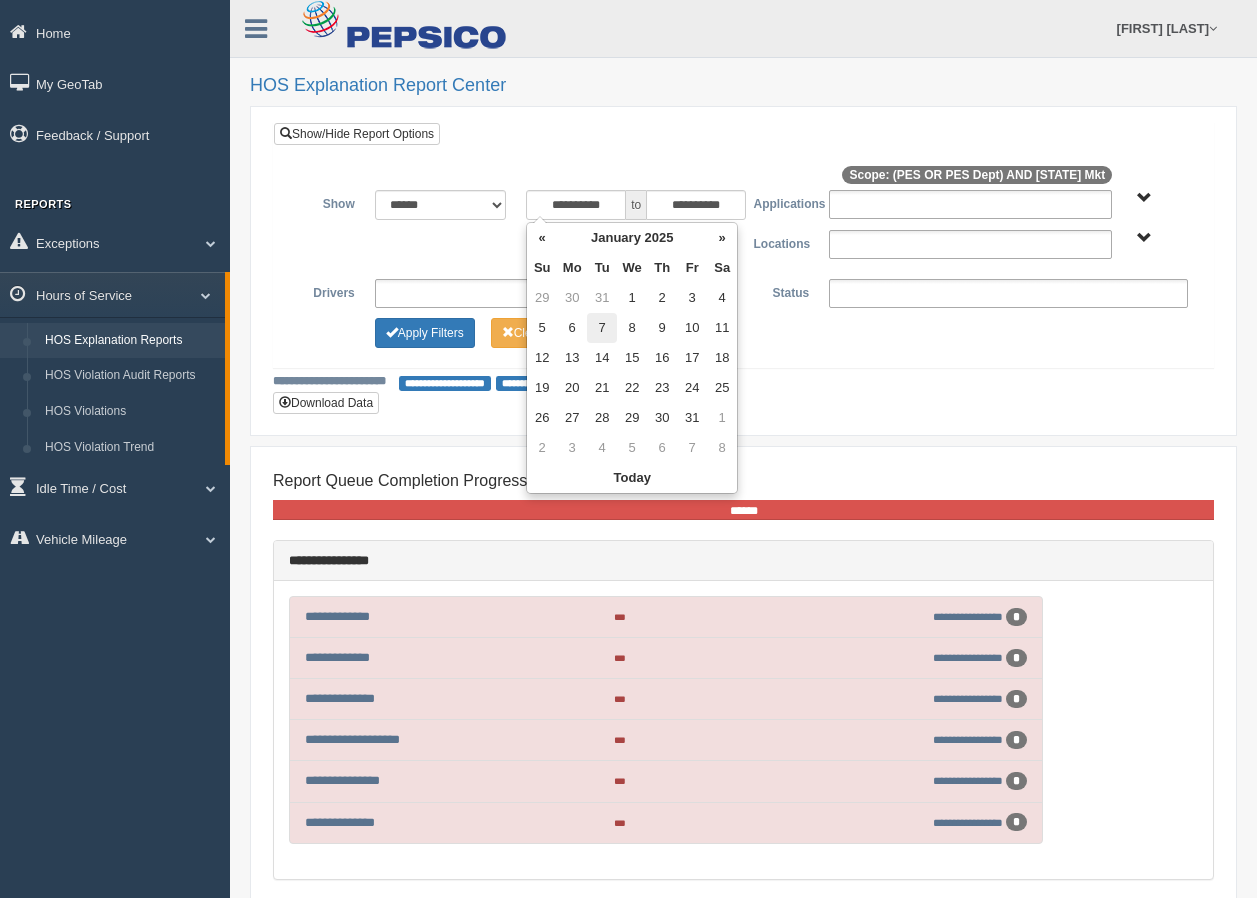 click on "7" at bounding box center [602, 298] 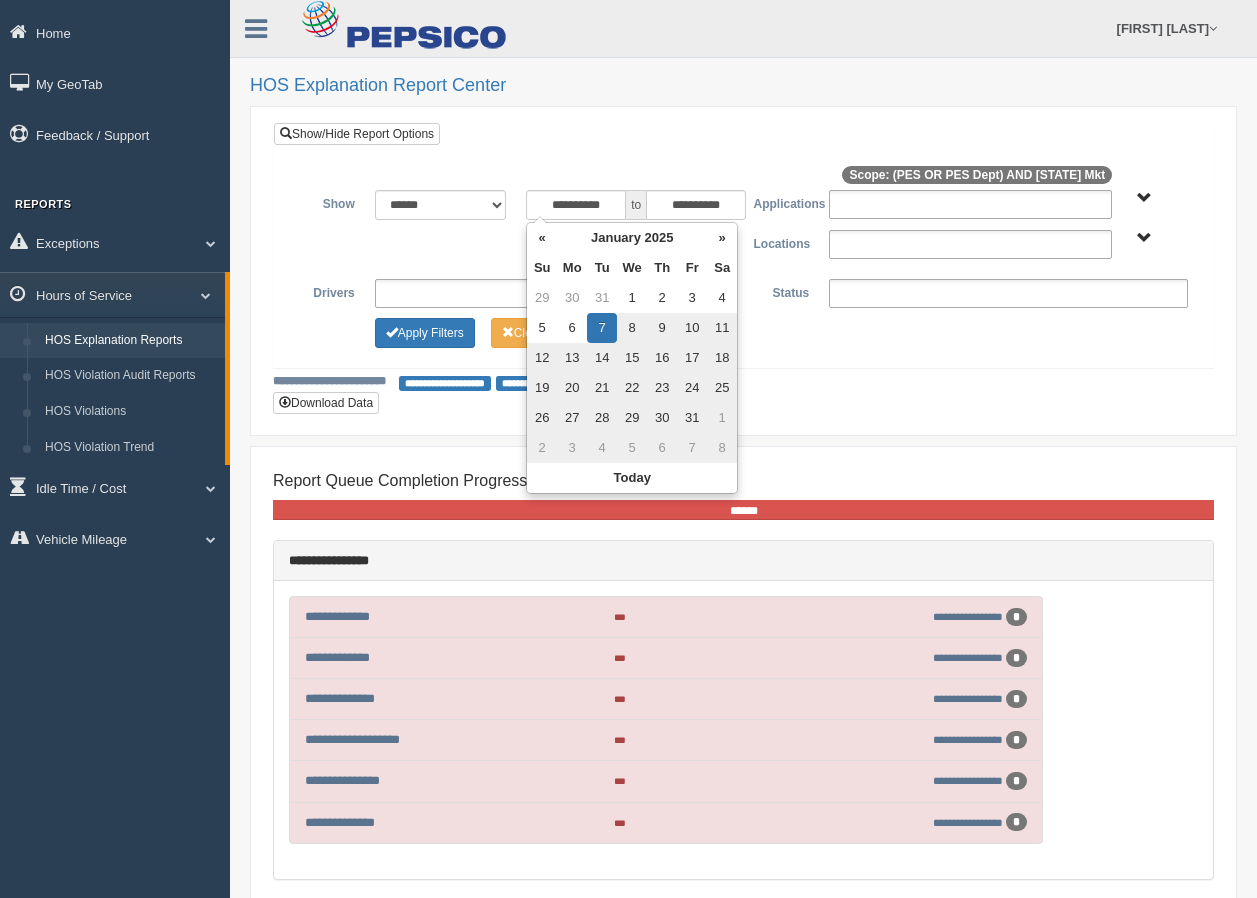 click on "**********" at bounding box center (743, 382) 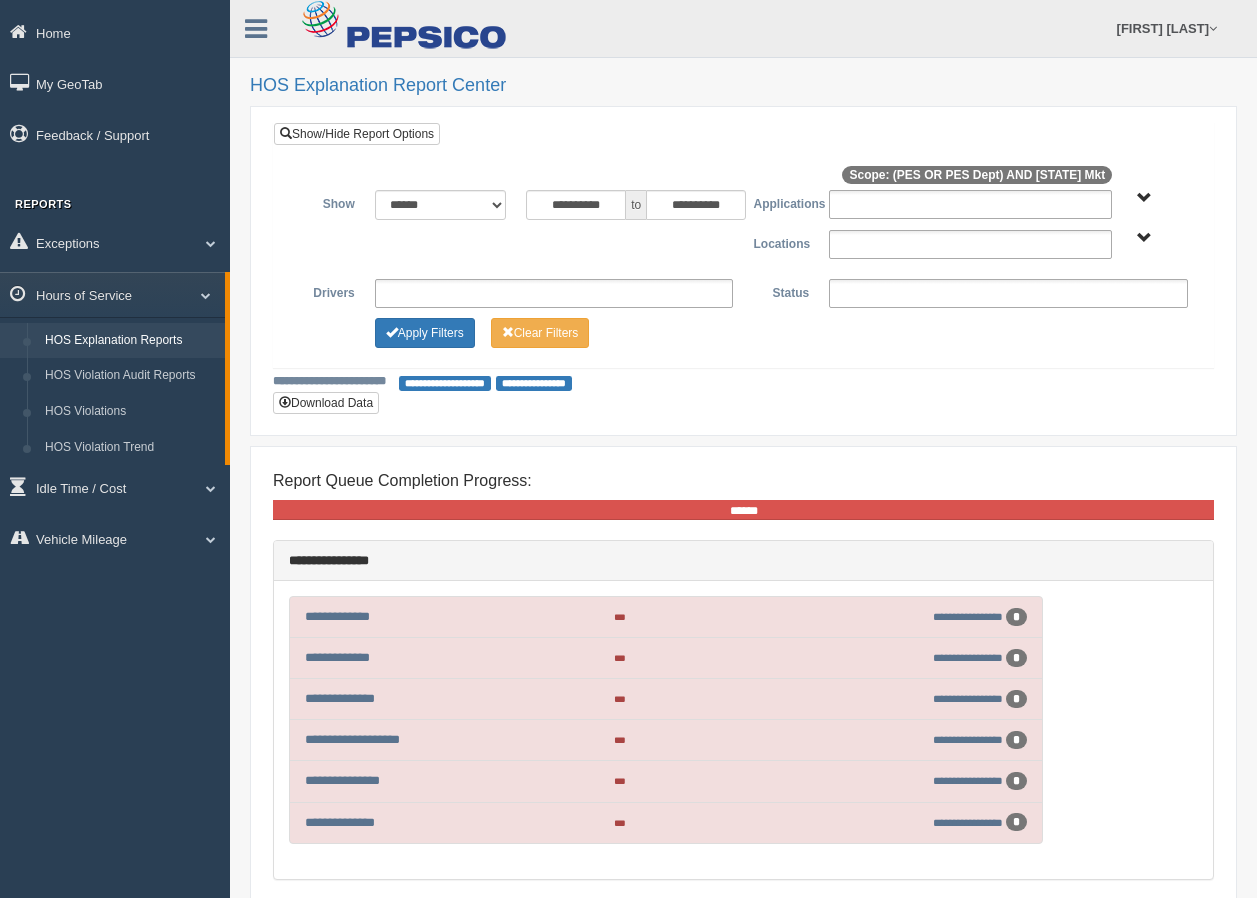 click on "PES PES Dept" at bounding box center [1160, 197] 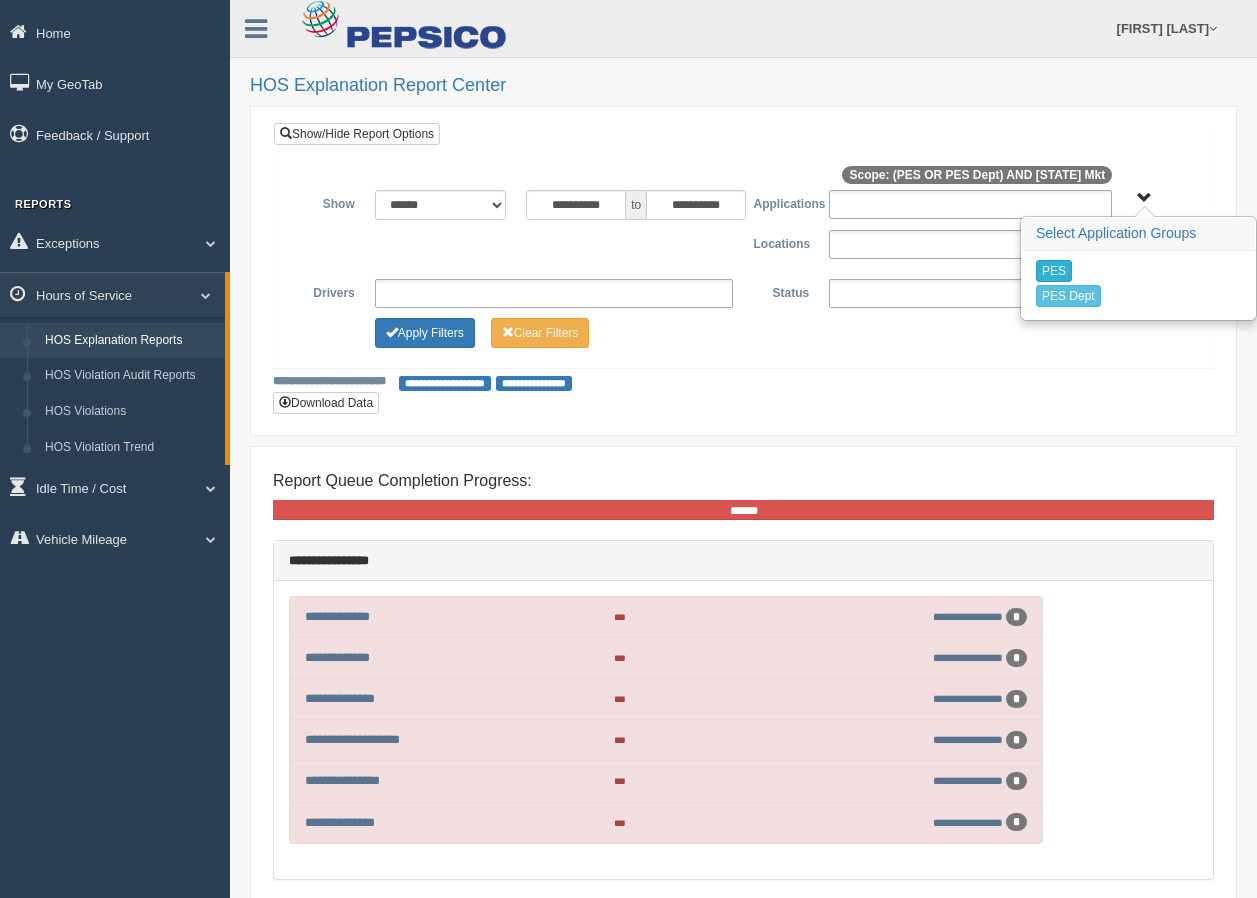 click on "PES" at bounding box center (1054, 271) 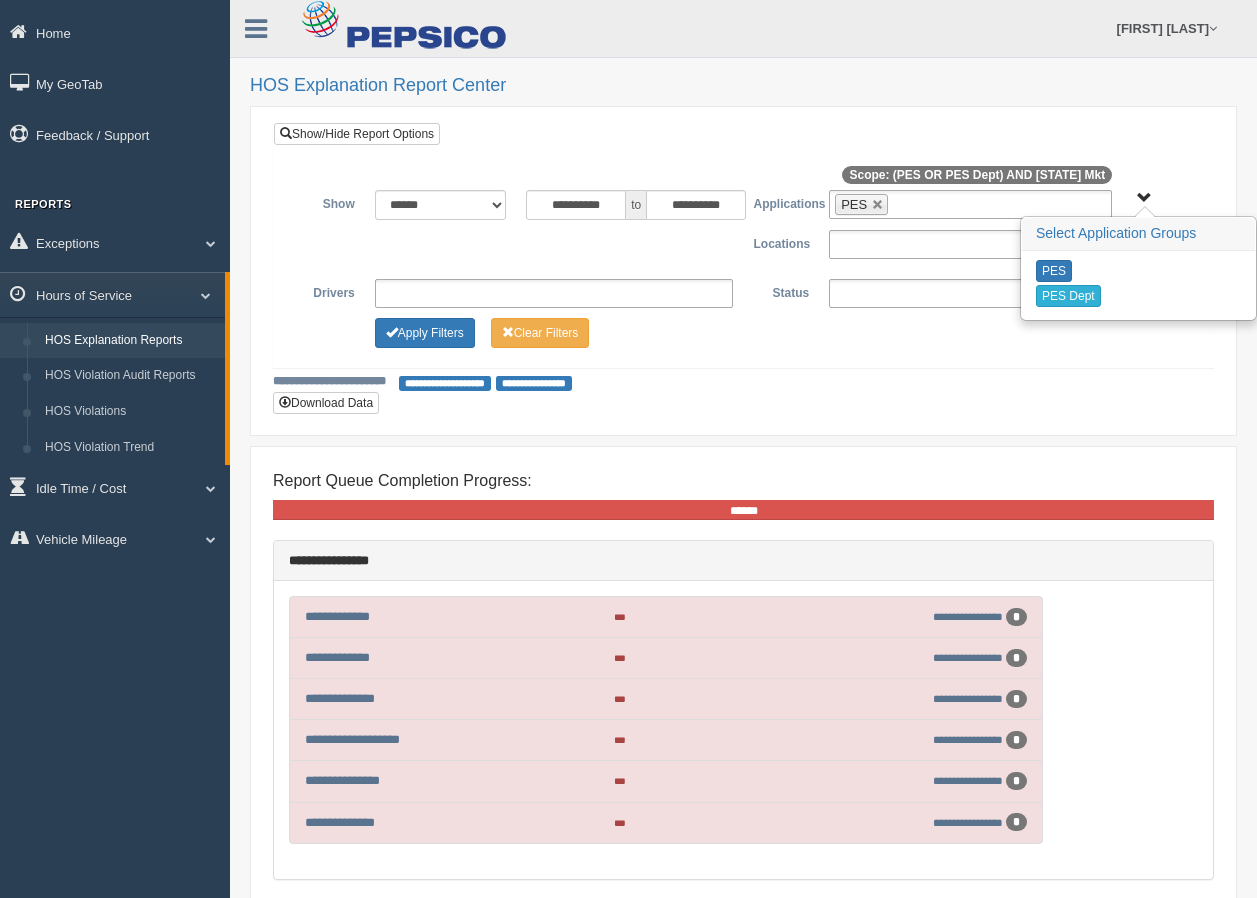 click on "PES Dept" at bounding box center [1068, 296] 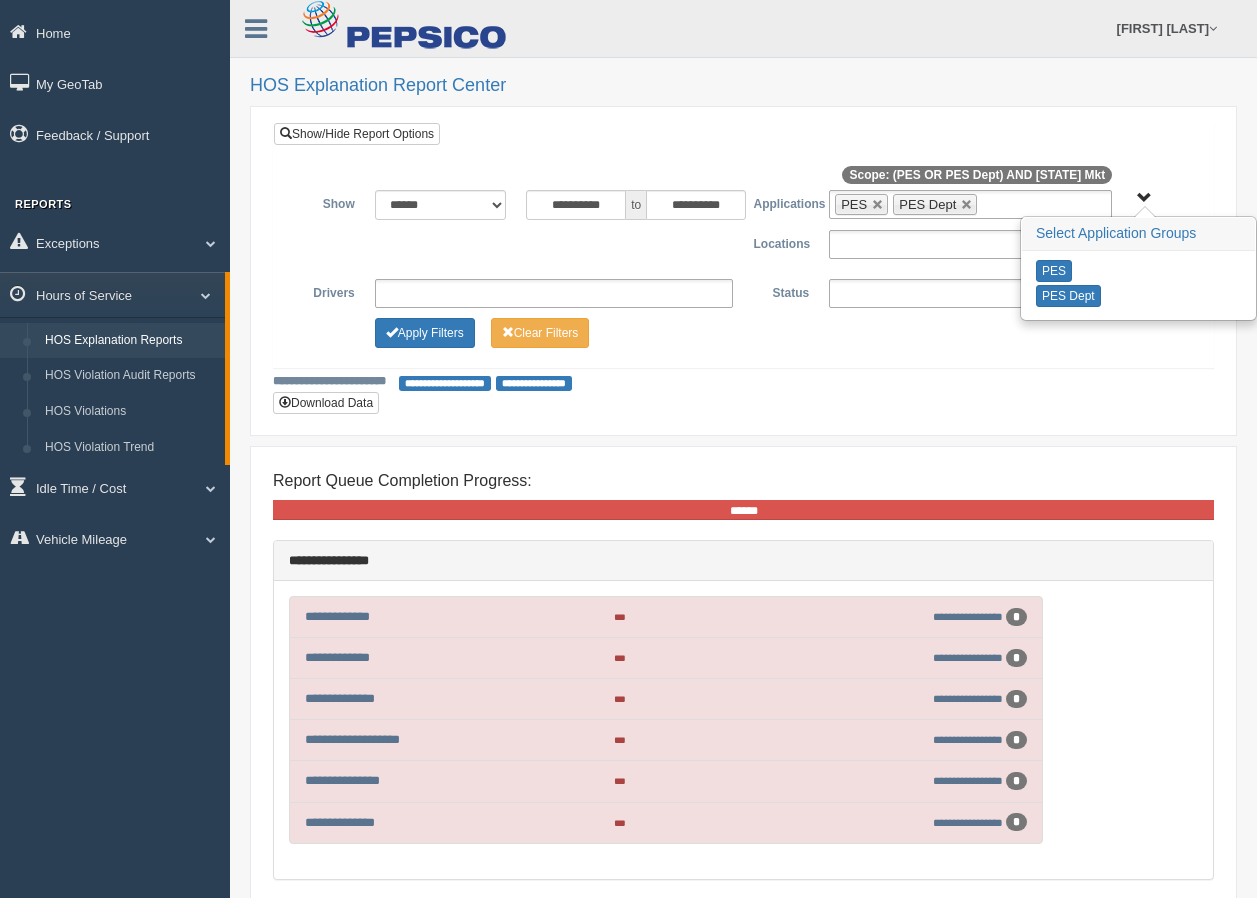 click on "**********" at bounding box center (743, 271) 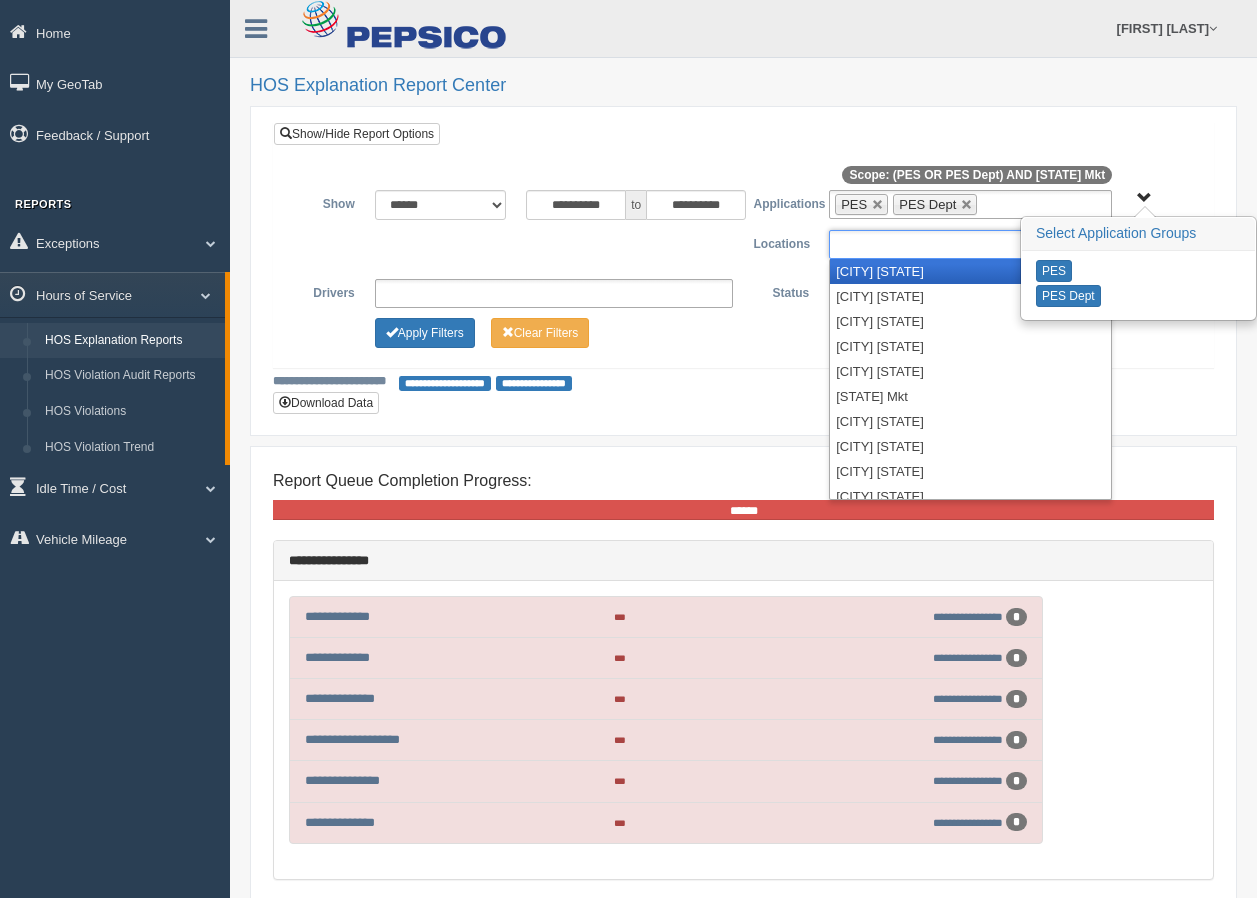 click at bounding box center [970, 244] 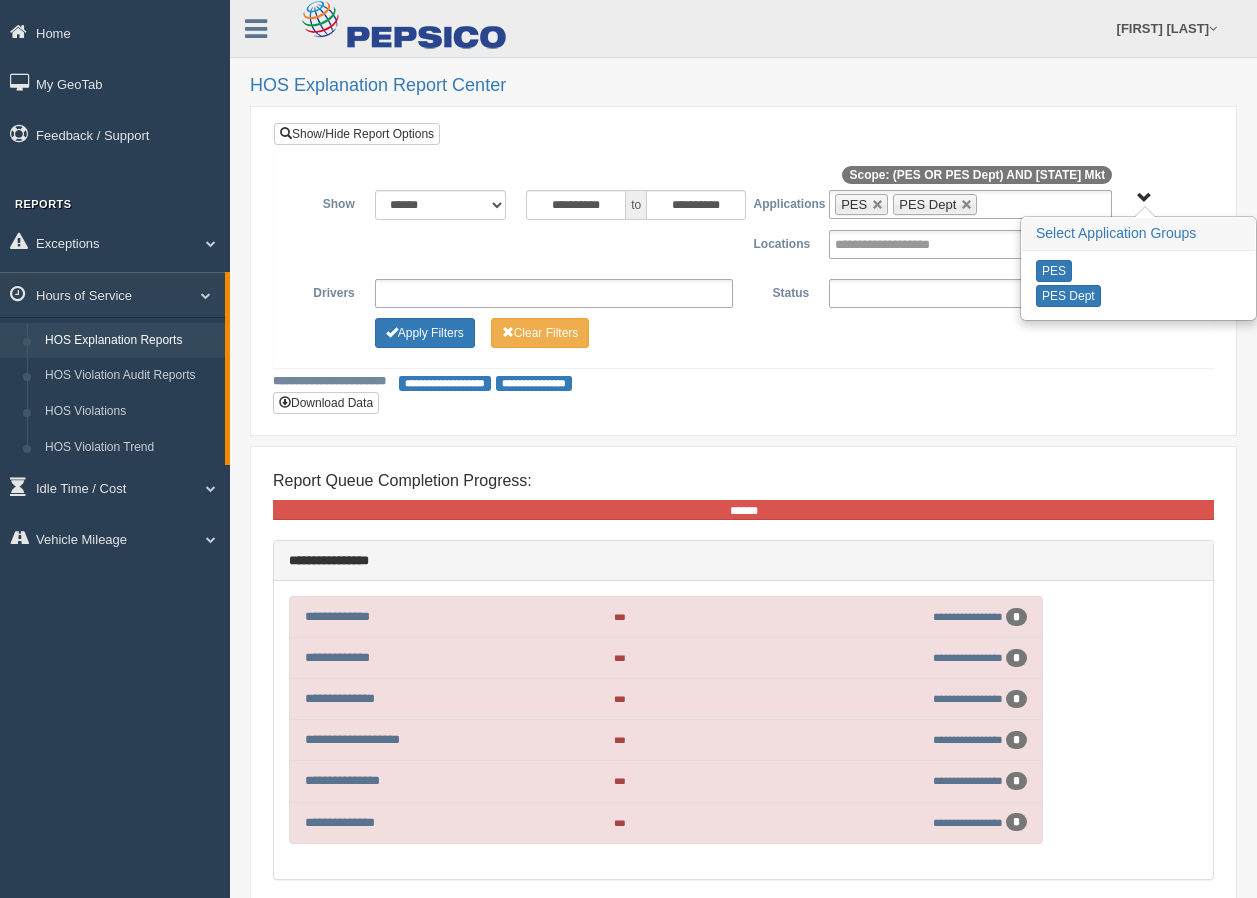 click at bounding box center [1008, 293] 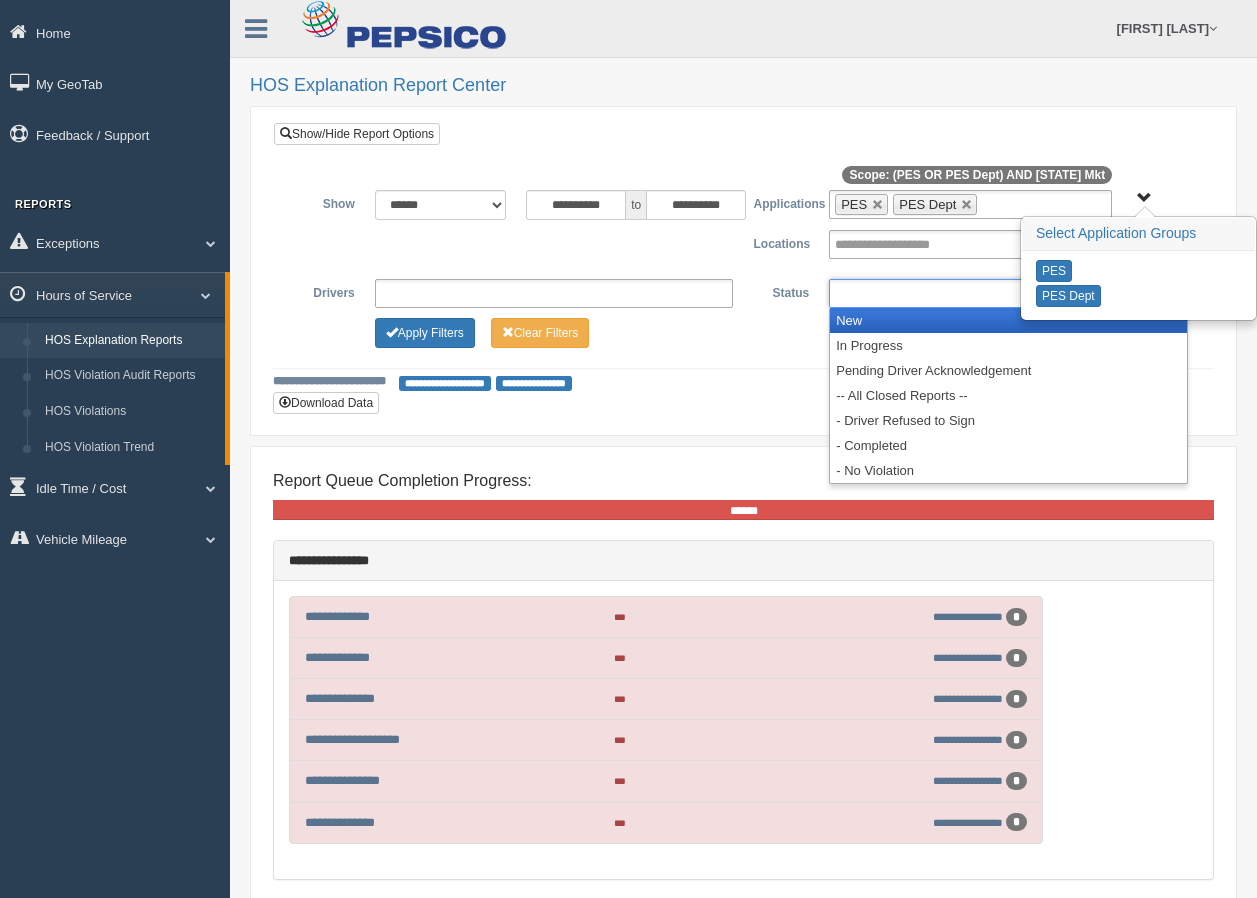 click on "Apply Filters
Clear Filters" at bounding box center (743, 330) 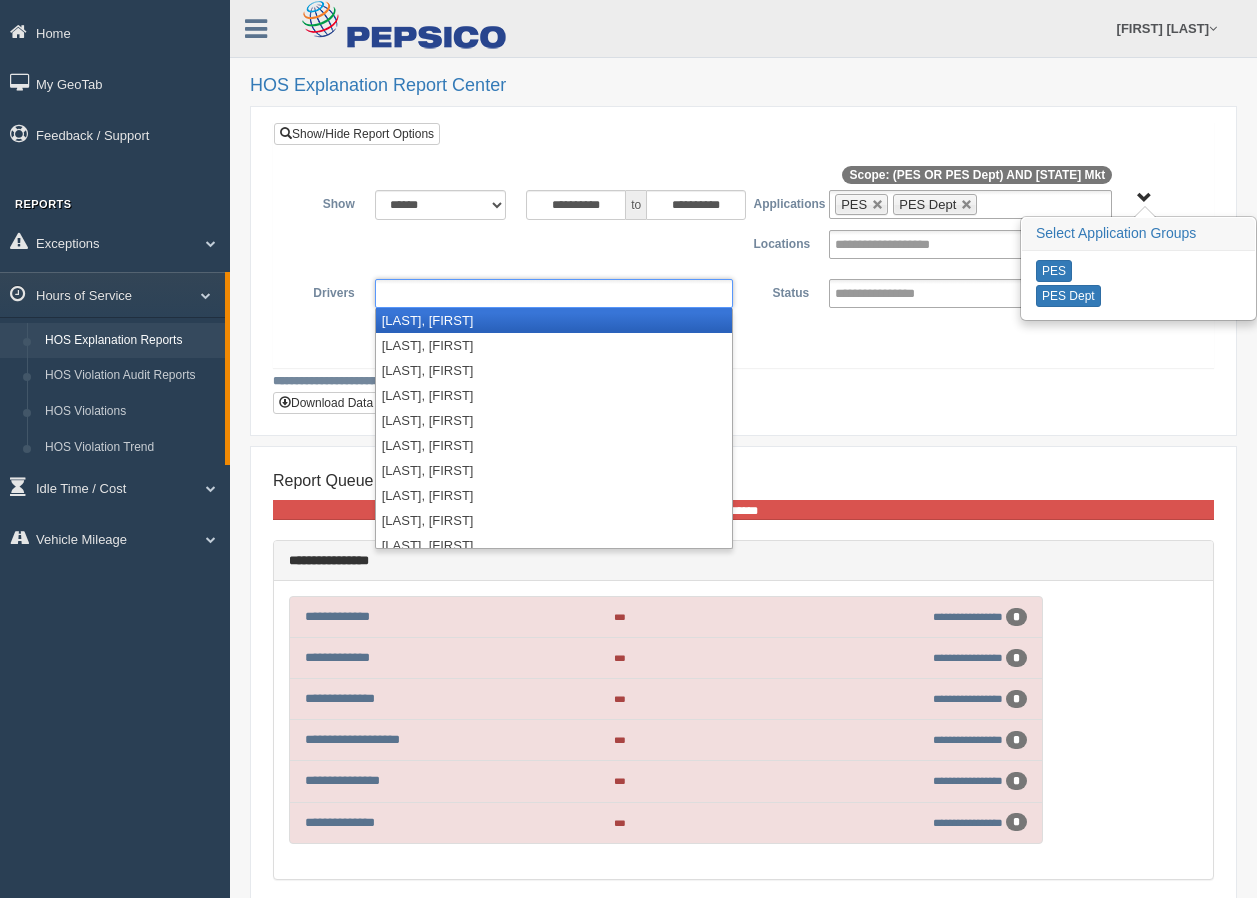 click at bounding box center (554, 293) 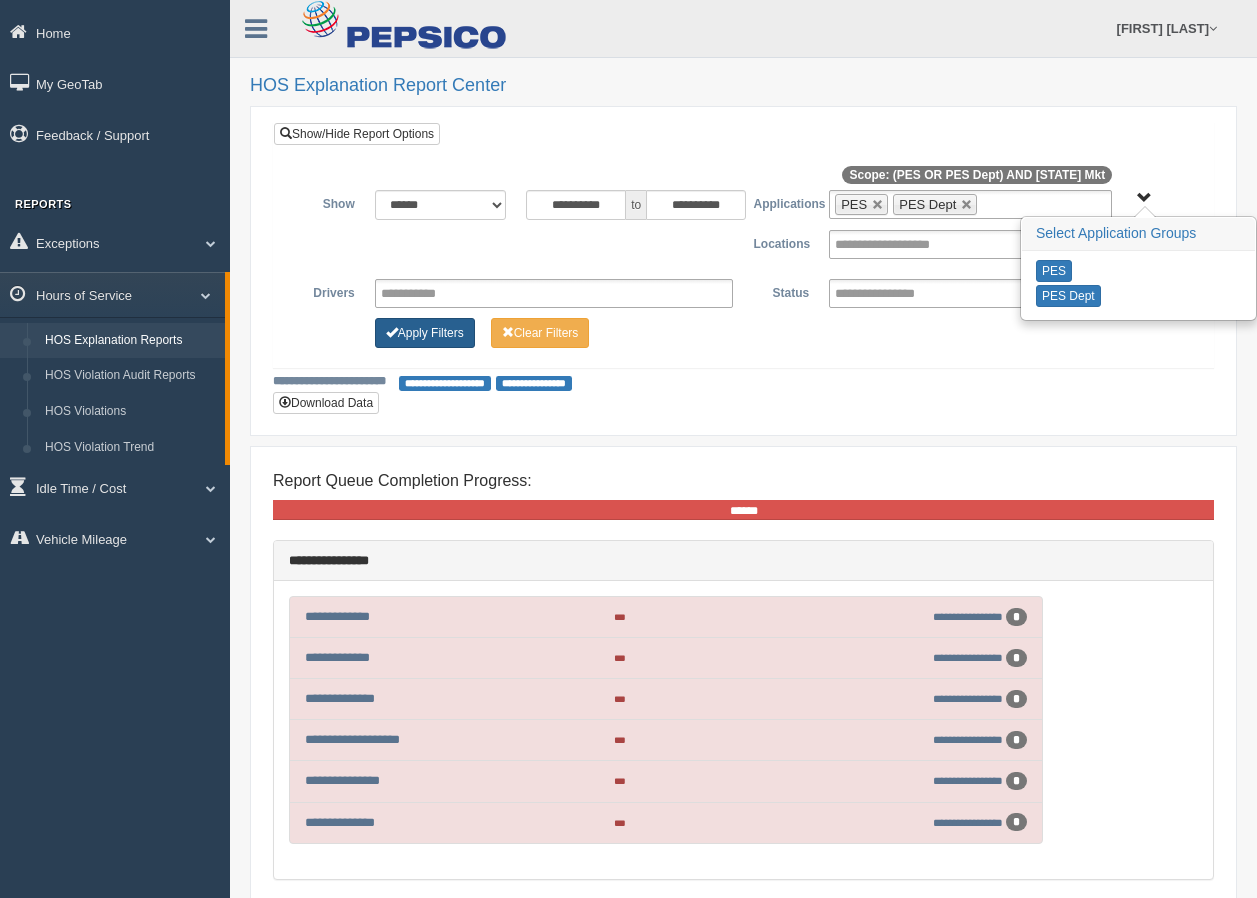 click on "Apply Filters" at bounding box center [425, 333] 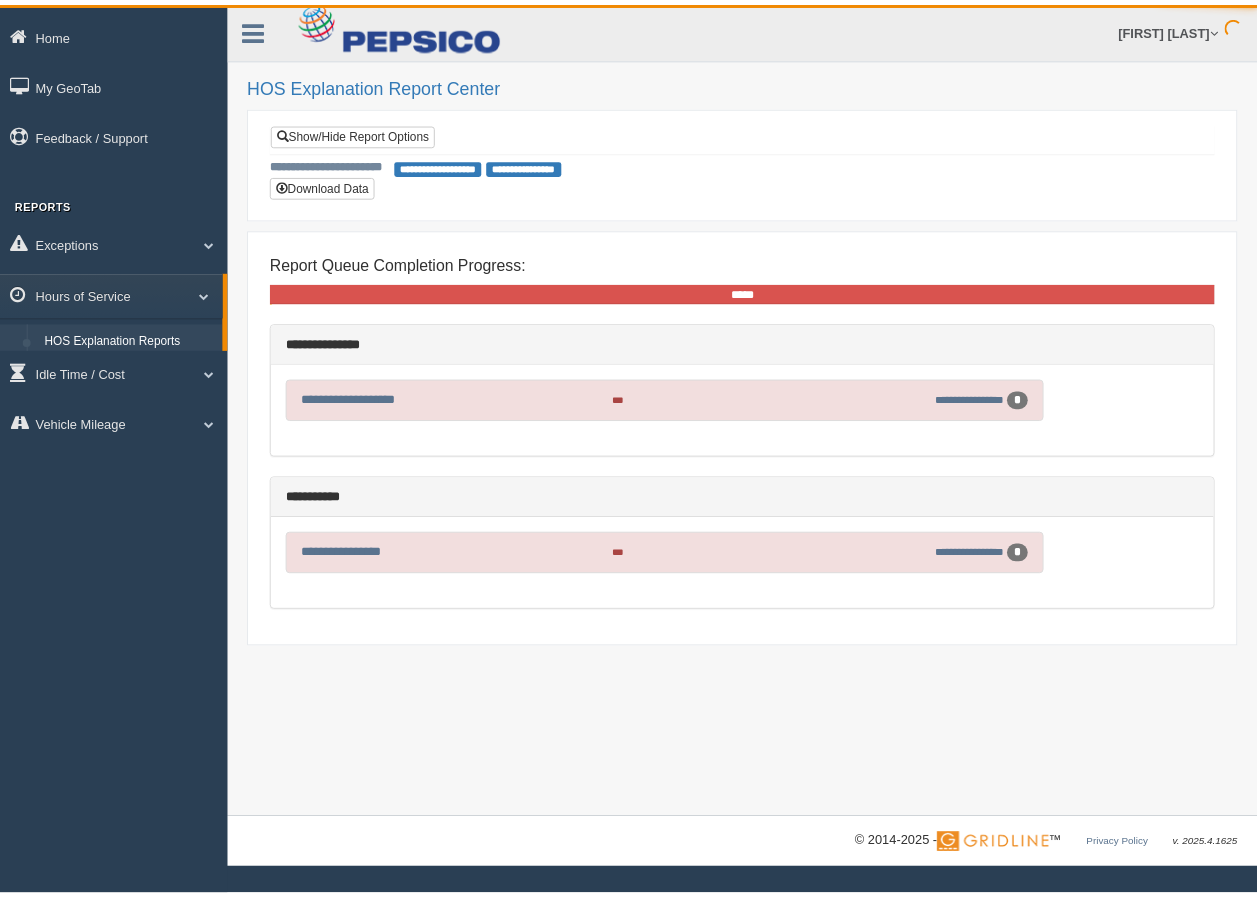 scroll, scrollTop: 0, scrollLeft: 0, axis: both 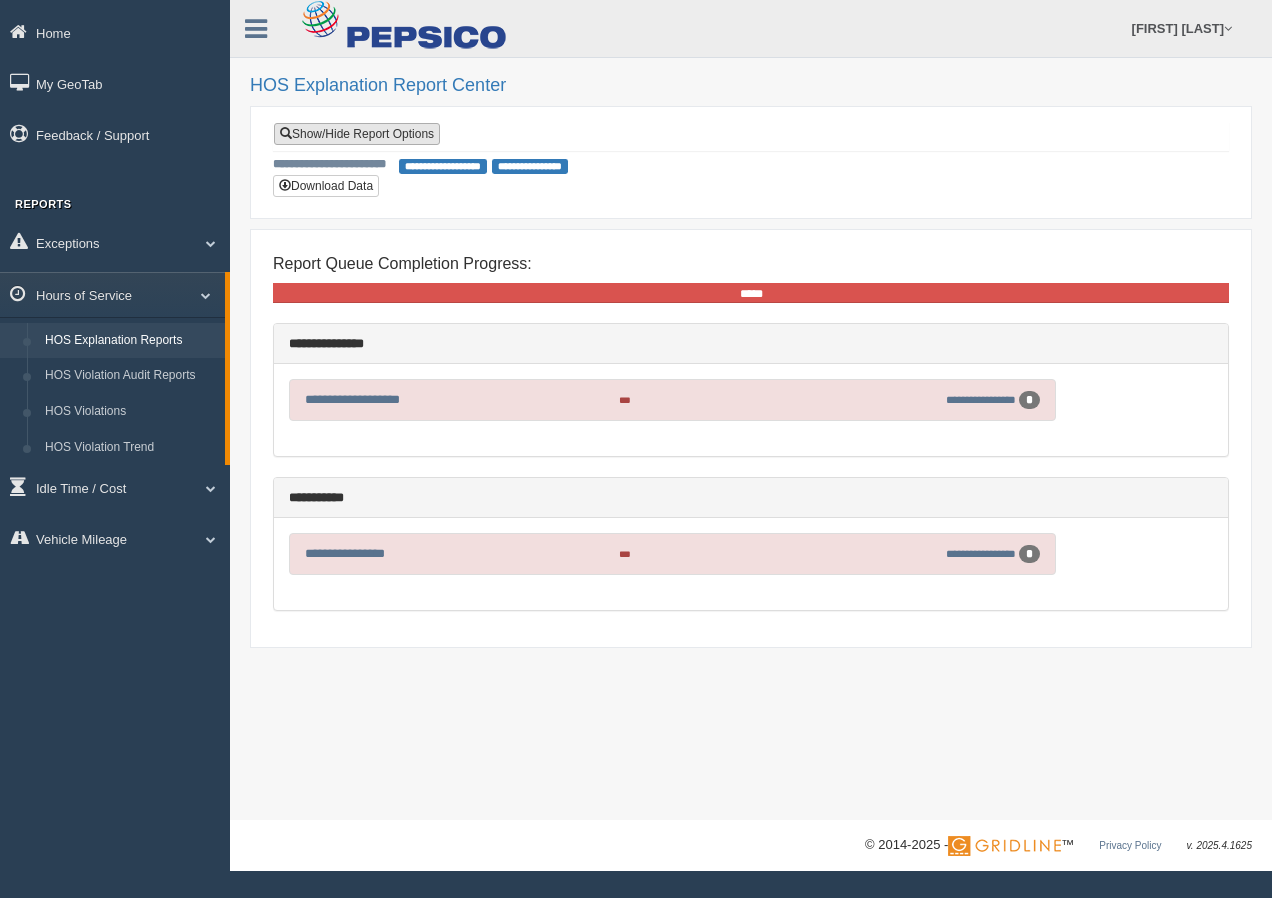 click on "Show/Hide Report Options" at bounding box center [357, 134] 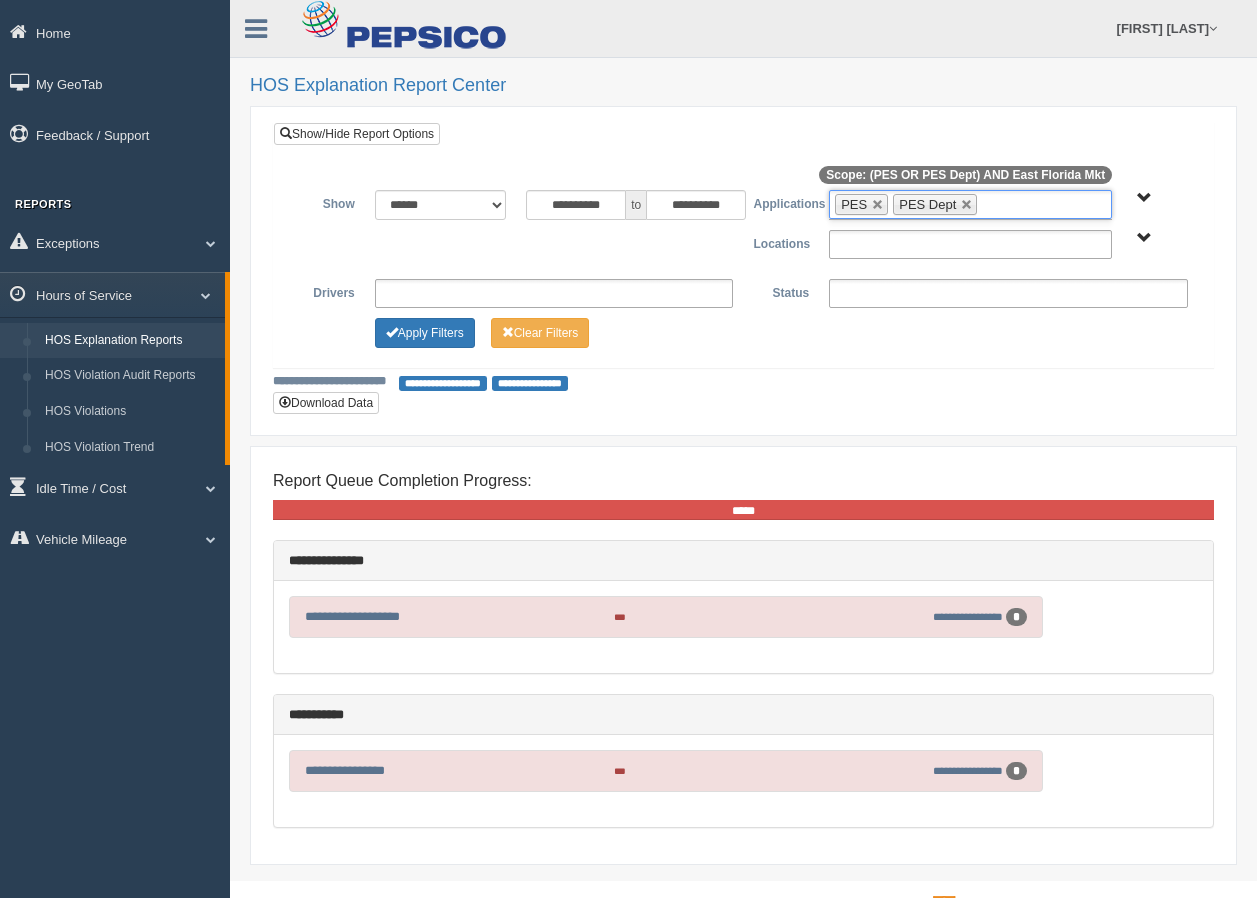 click on "PES PES Dept" at bounding box center (970, 204) 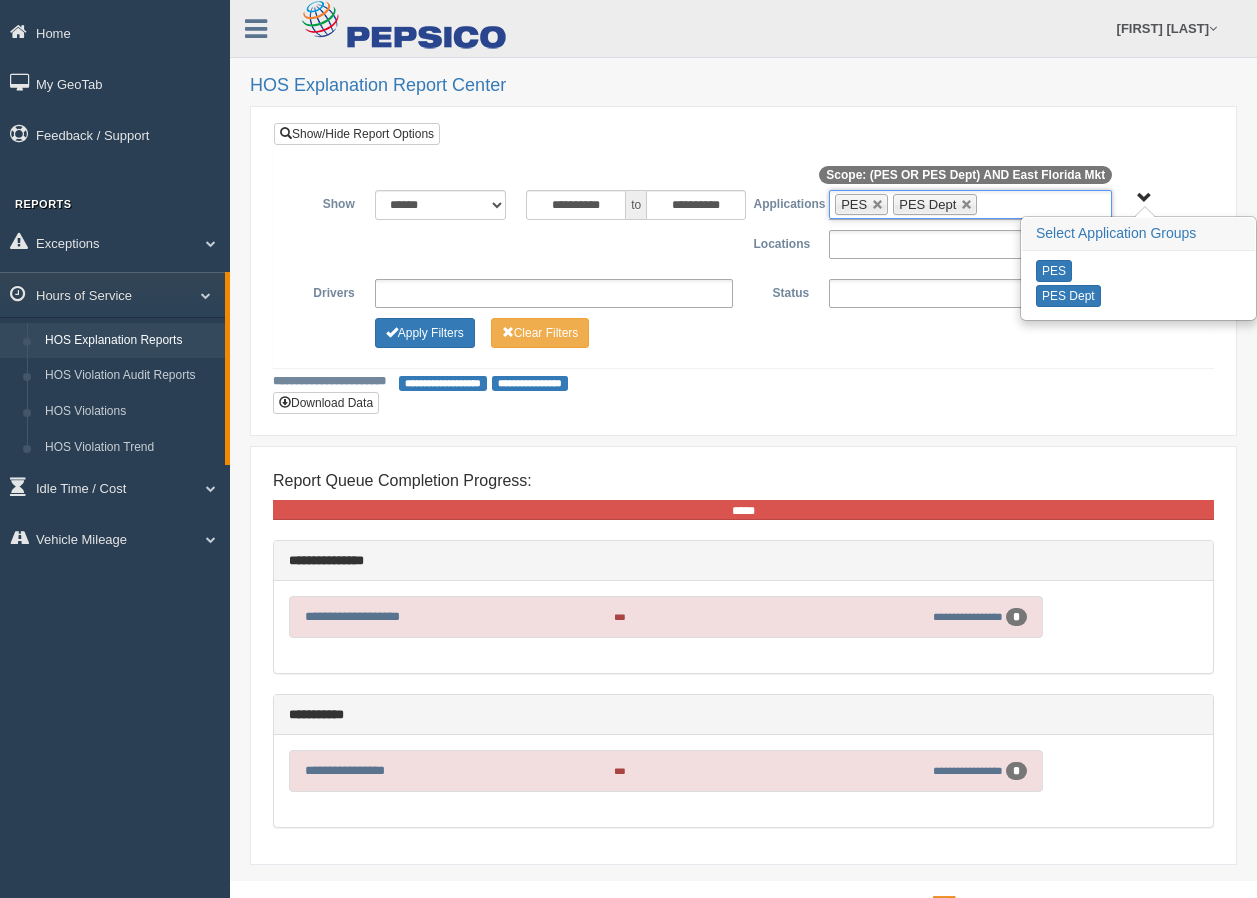 click on "PES PES Dept" at bounding box center [970, 204] 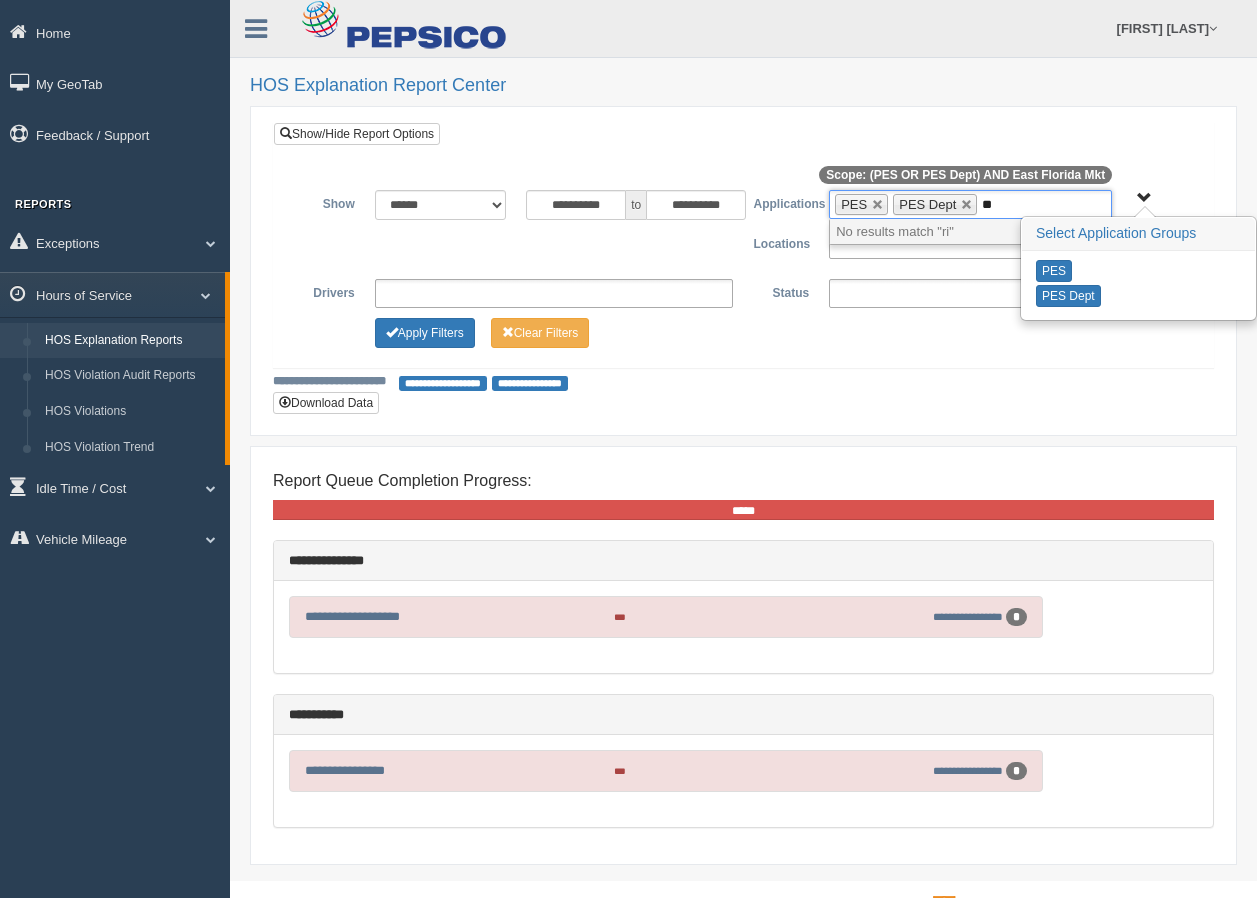type on "**" 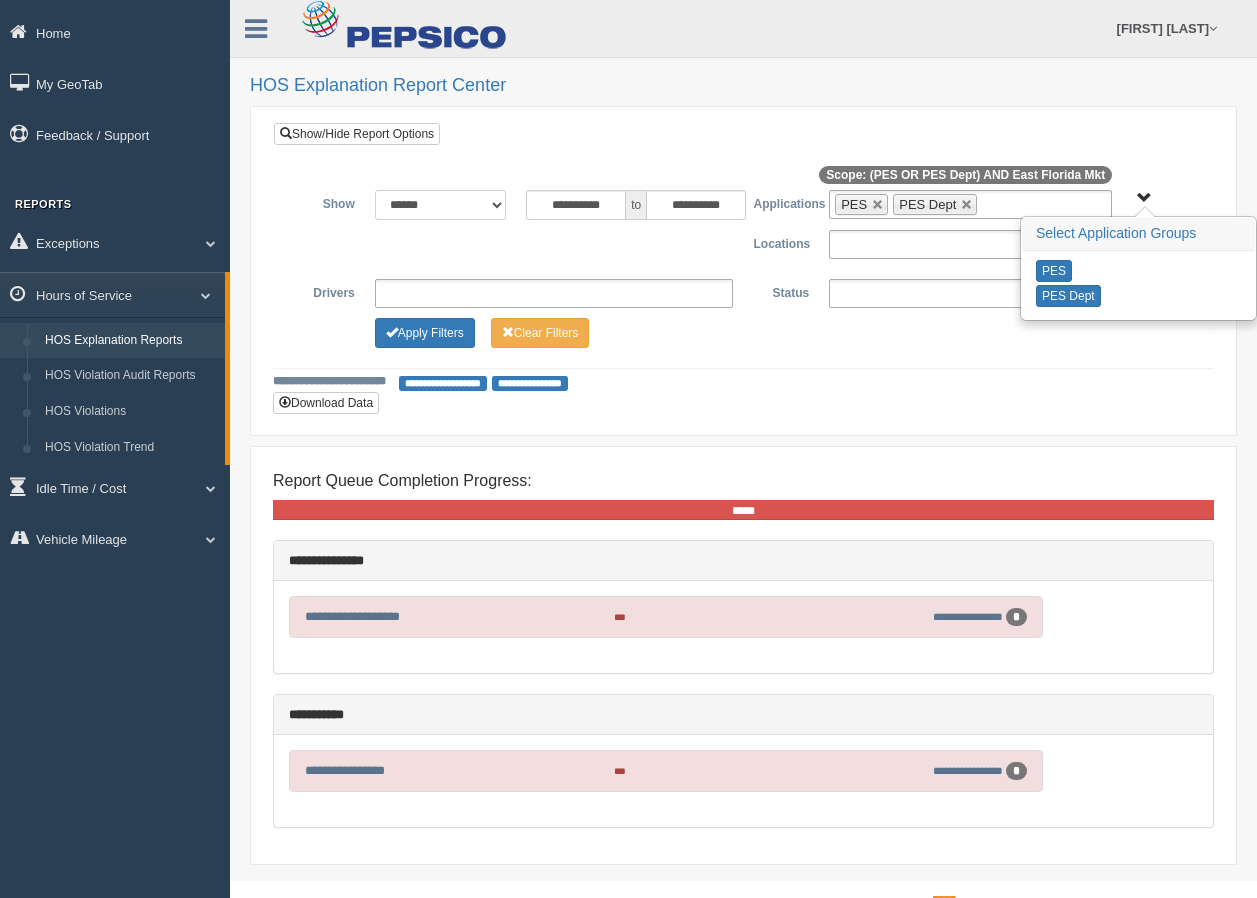 click on "**********" at bounding box center [440, 205] 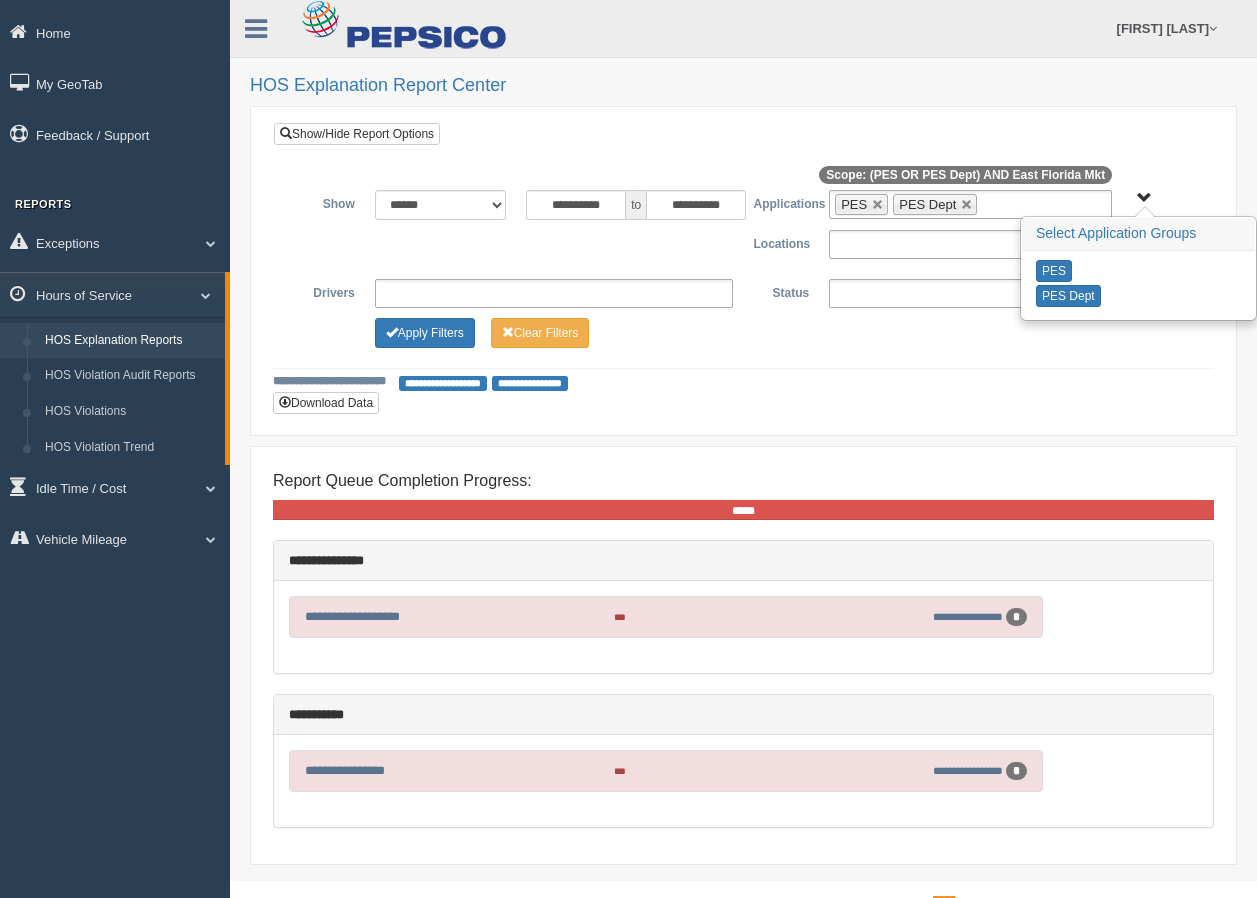 click on "**********" at bounding box center [743, 271] 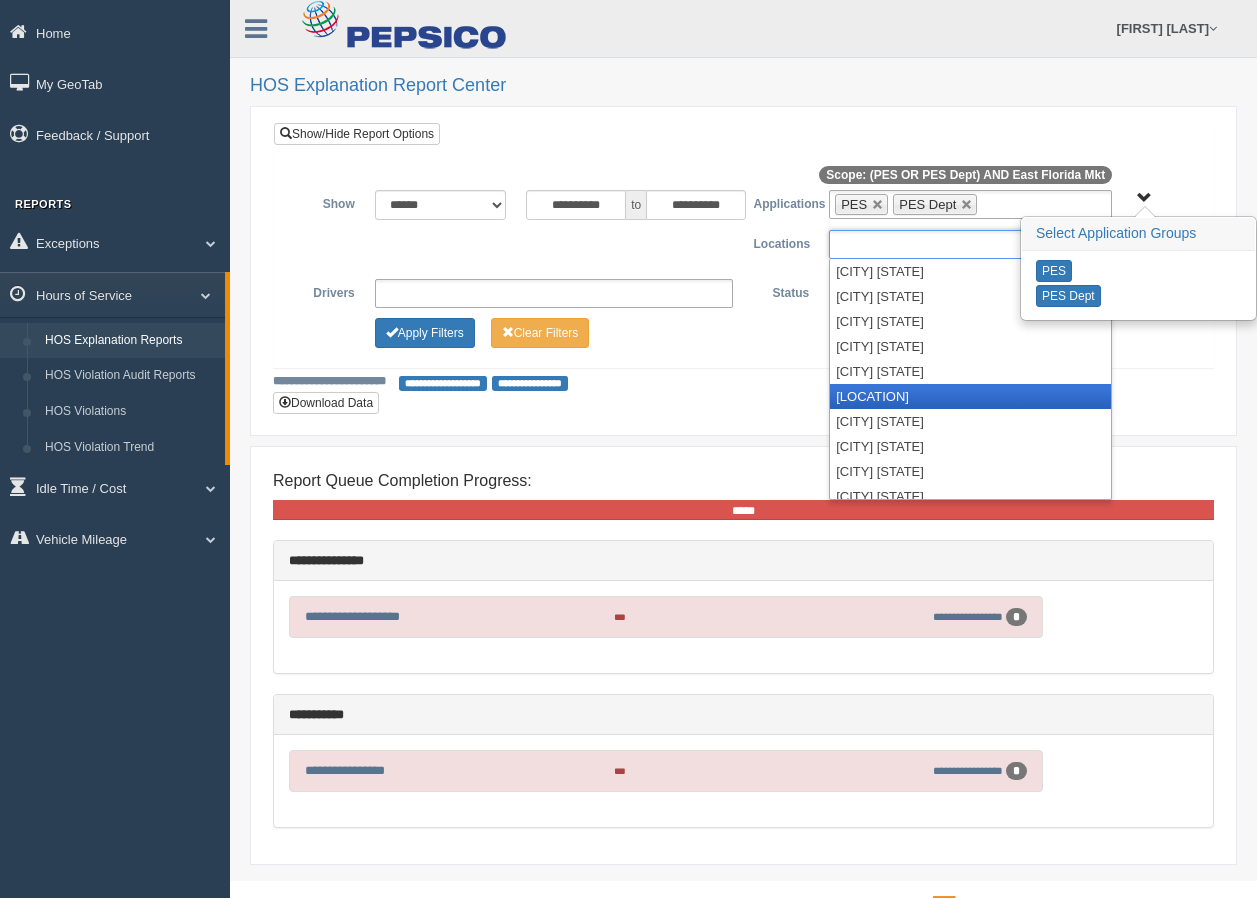 click on "[LOCATION]" at bounding box center [970, 396] 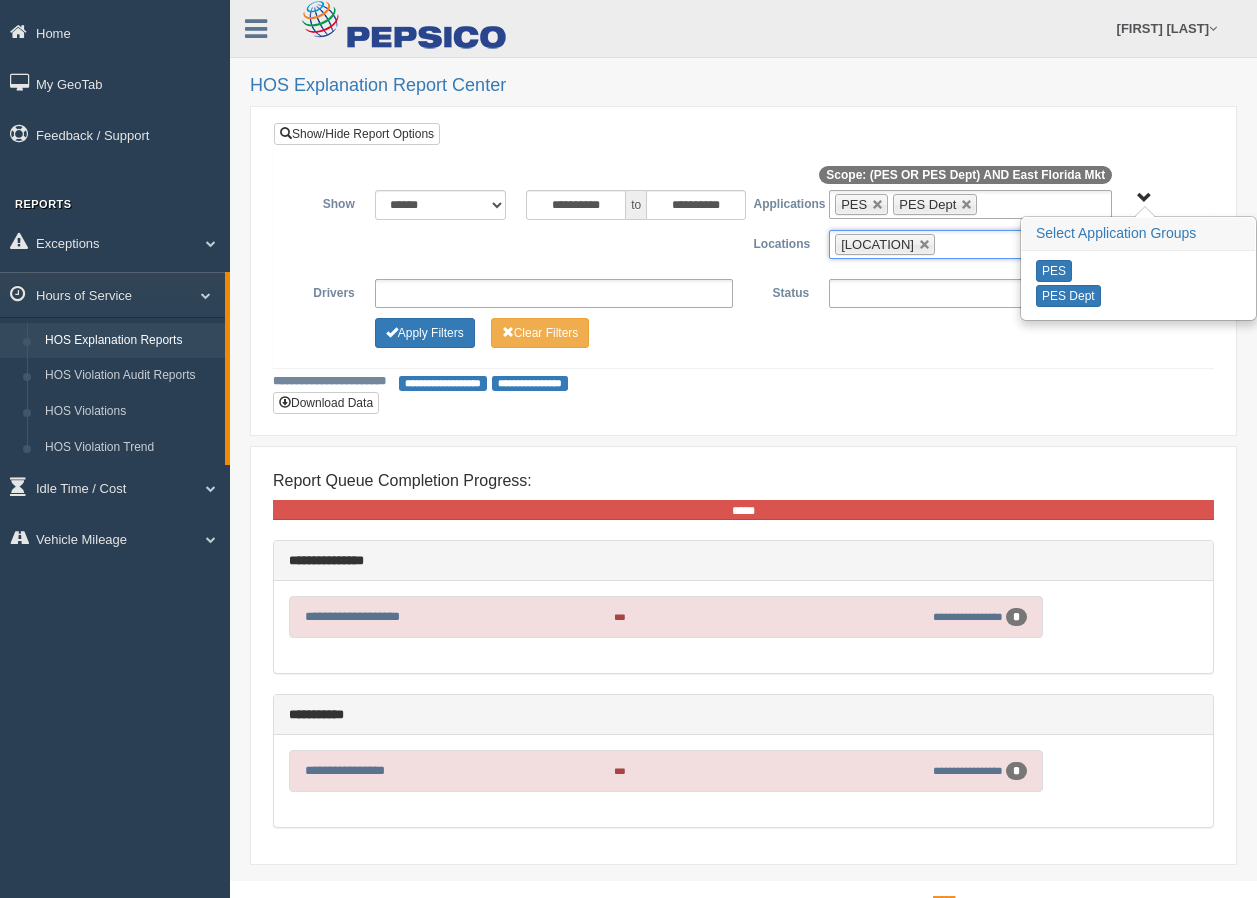 click on "**********" at bounding box center (743, 271) 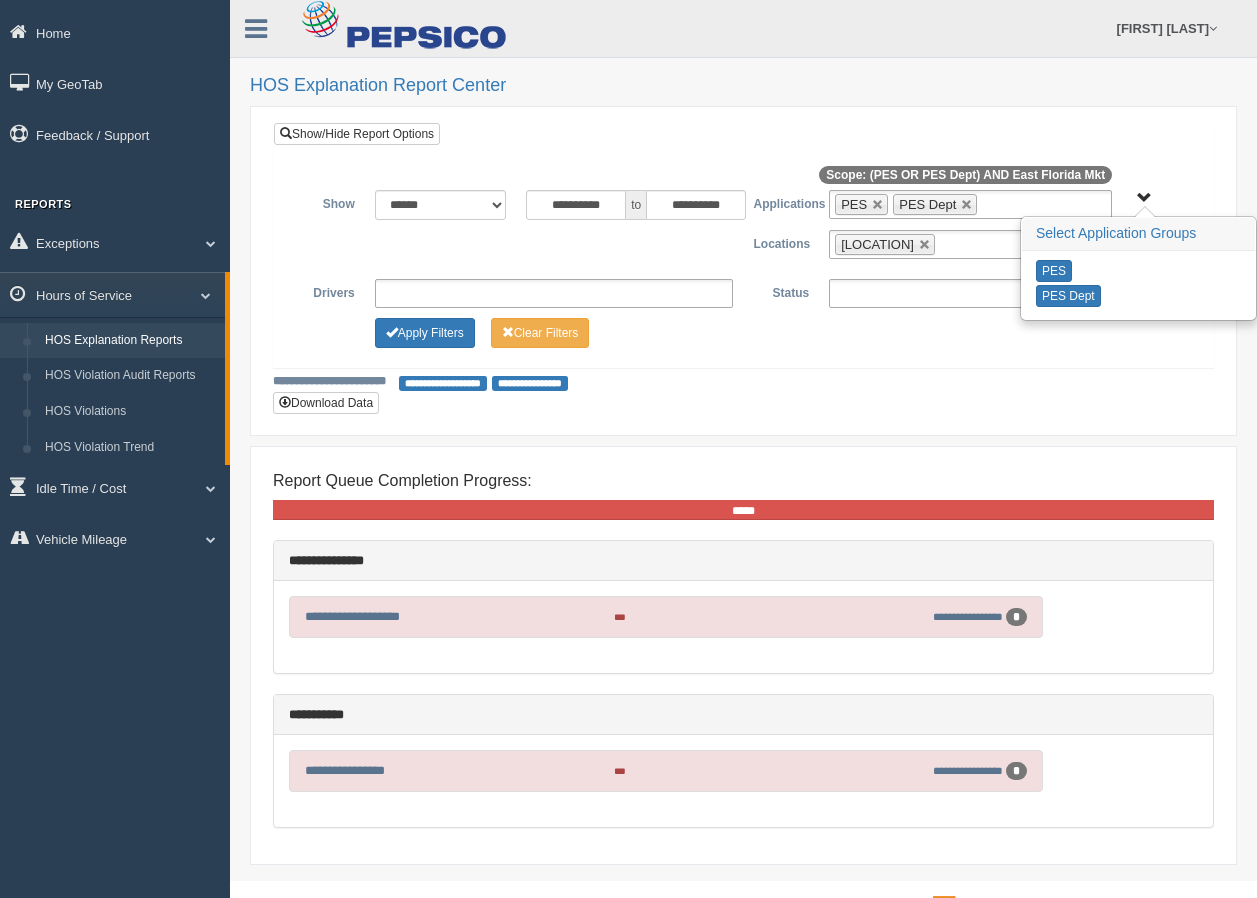 click on "PES PES Dept" at bounding box center [1144, 198] 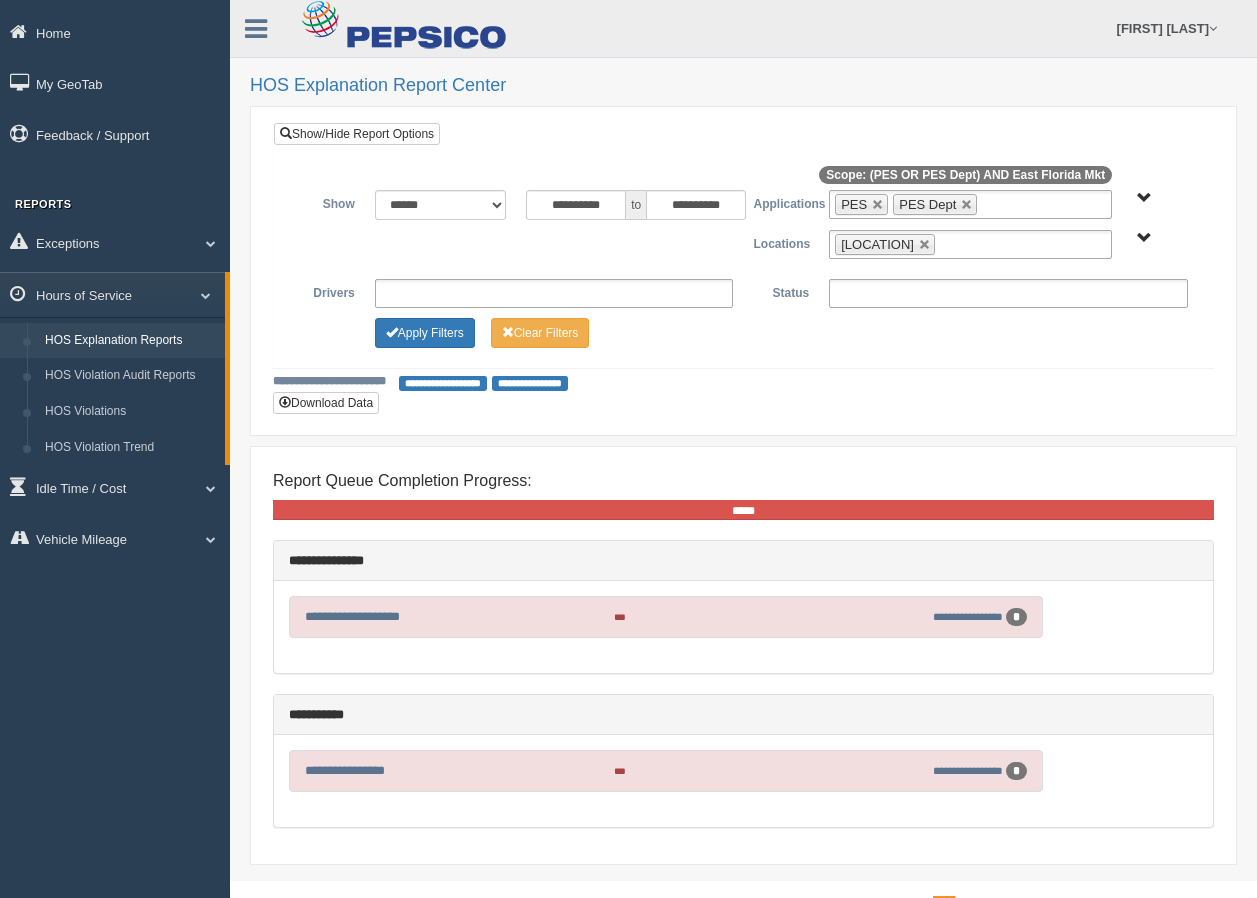 click on "[LOCATION]" at bounding box center [970, 244] 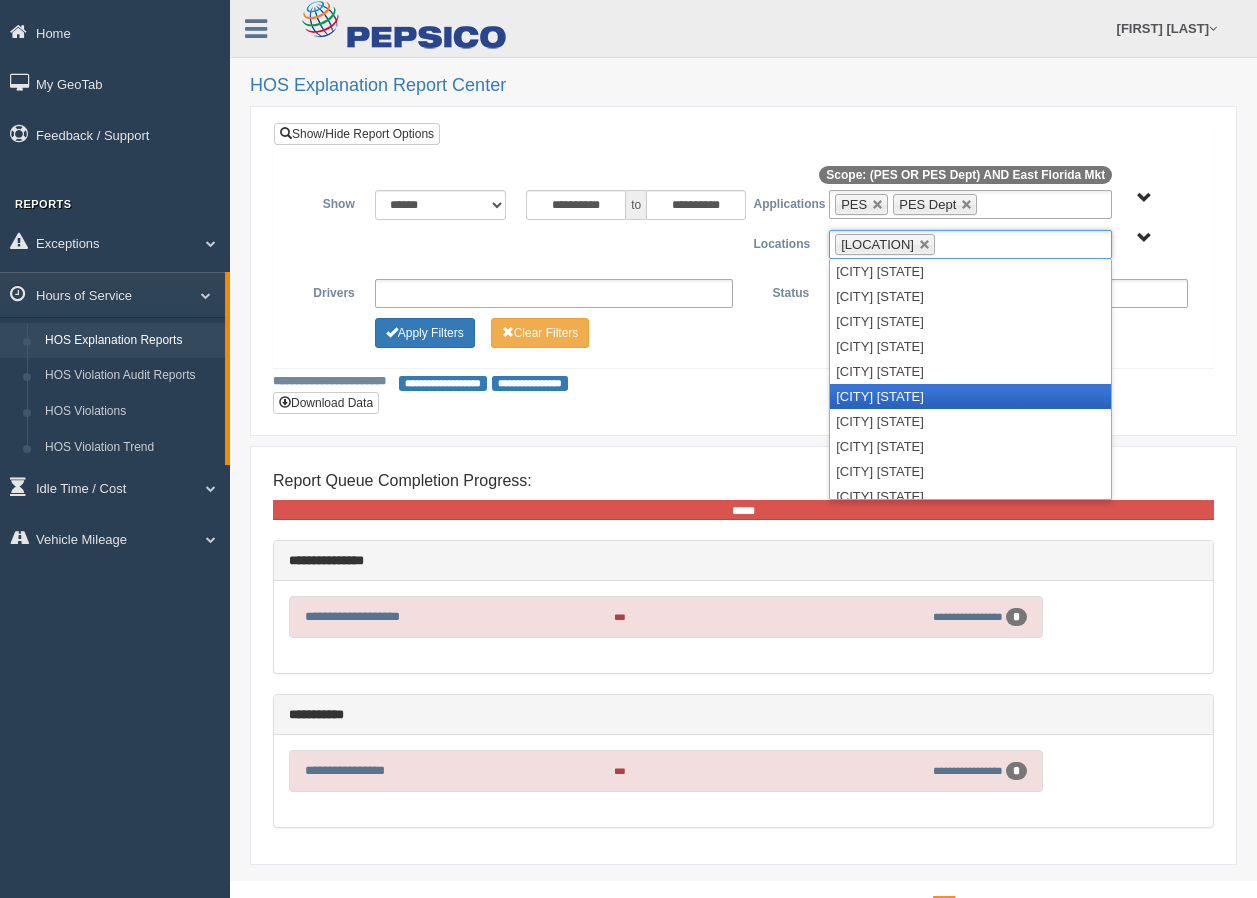 click on "[CITY] [STATE]" at bounding box center (970, 396) 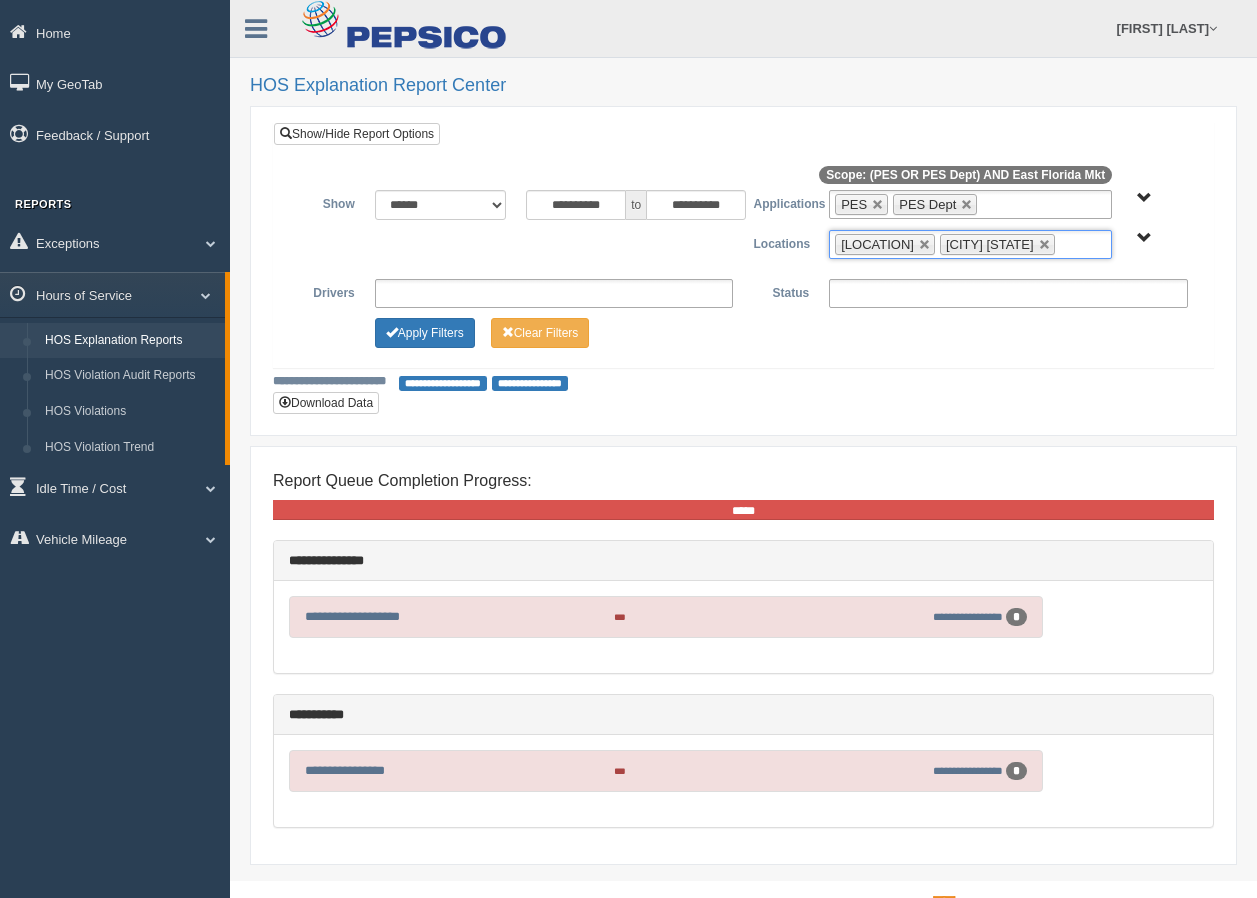 click at bounding box center [1072, 244] 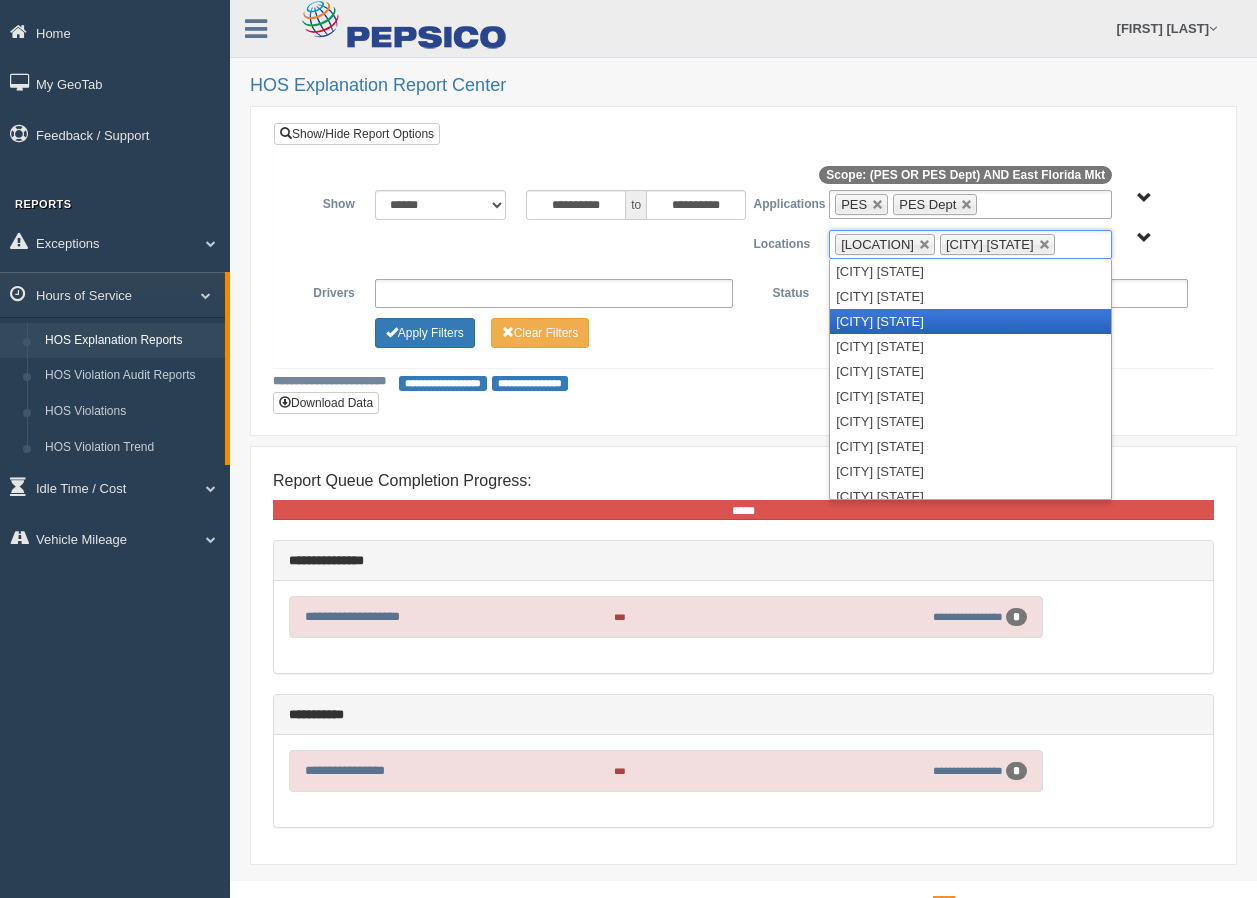 click on "[CITY] [STATE]" at bounding box center (970, 321) 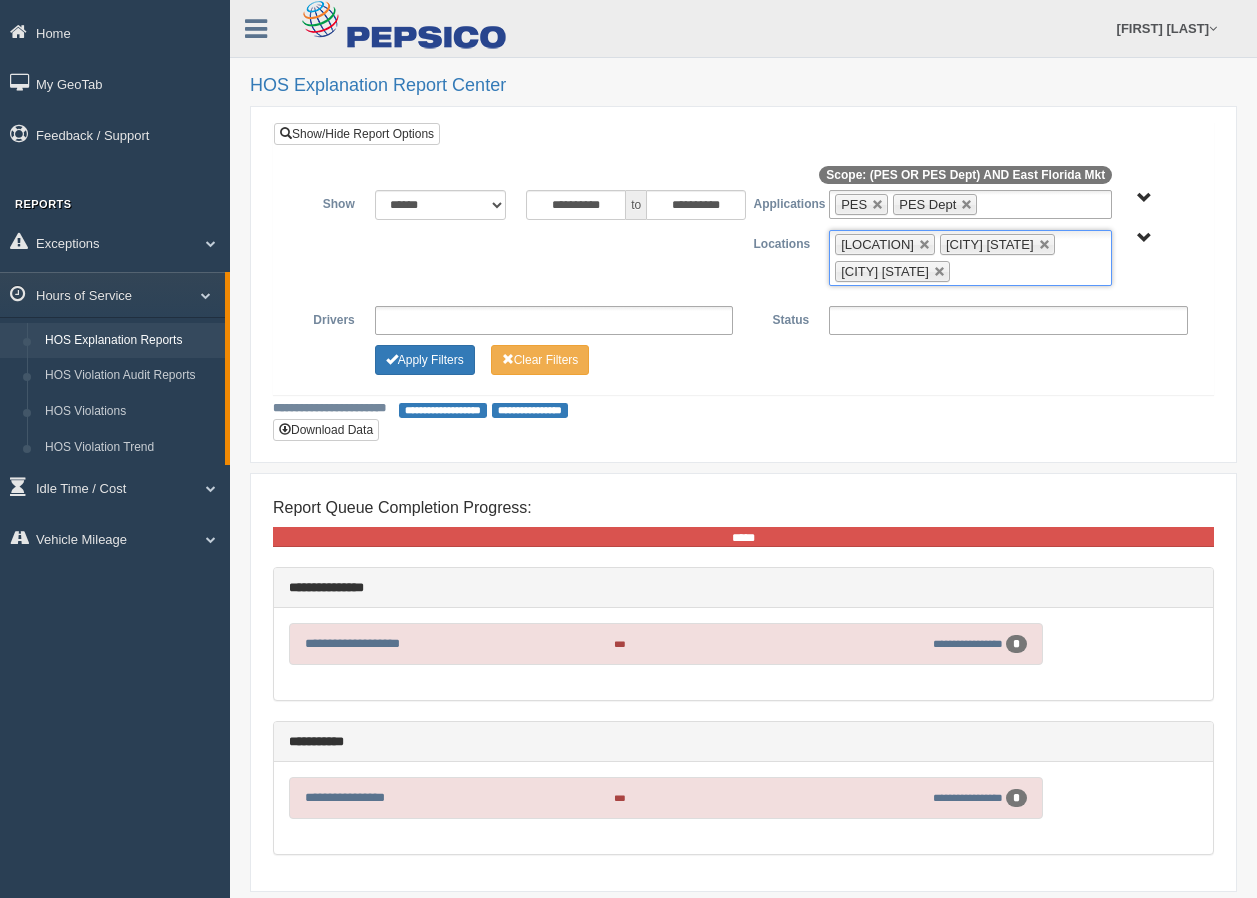 click on "[LOCATION] [CITY] [STATE] [CITY] [STATE]" at bounding box center (970, 258) 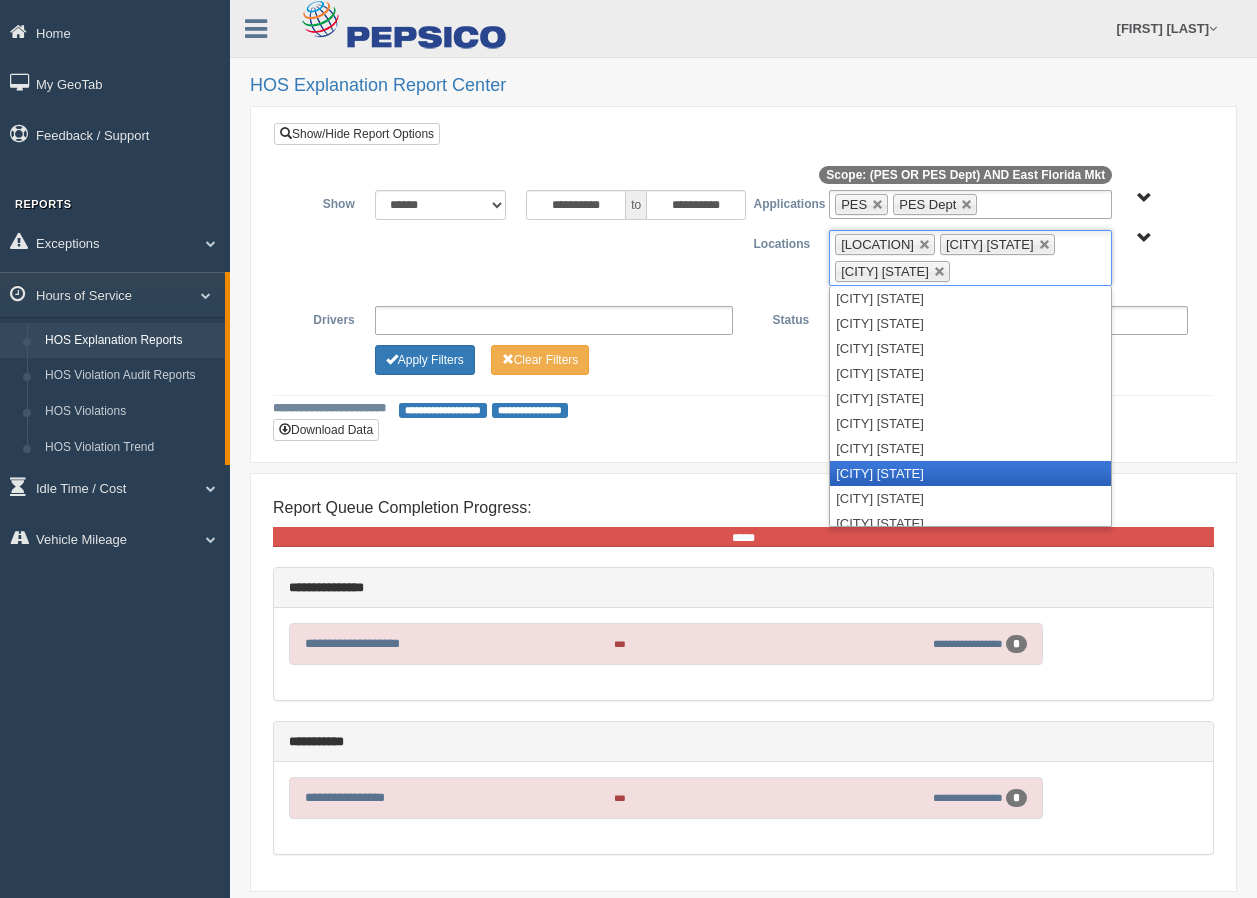 scroll, scrollTop: 100, scrollLeft: 0, axis: vertical 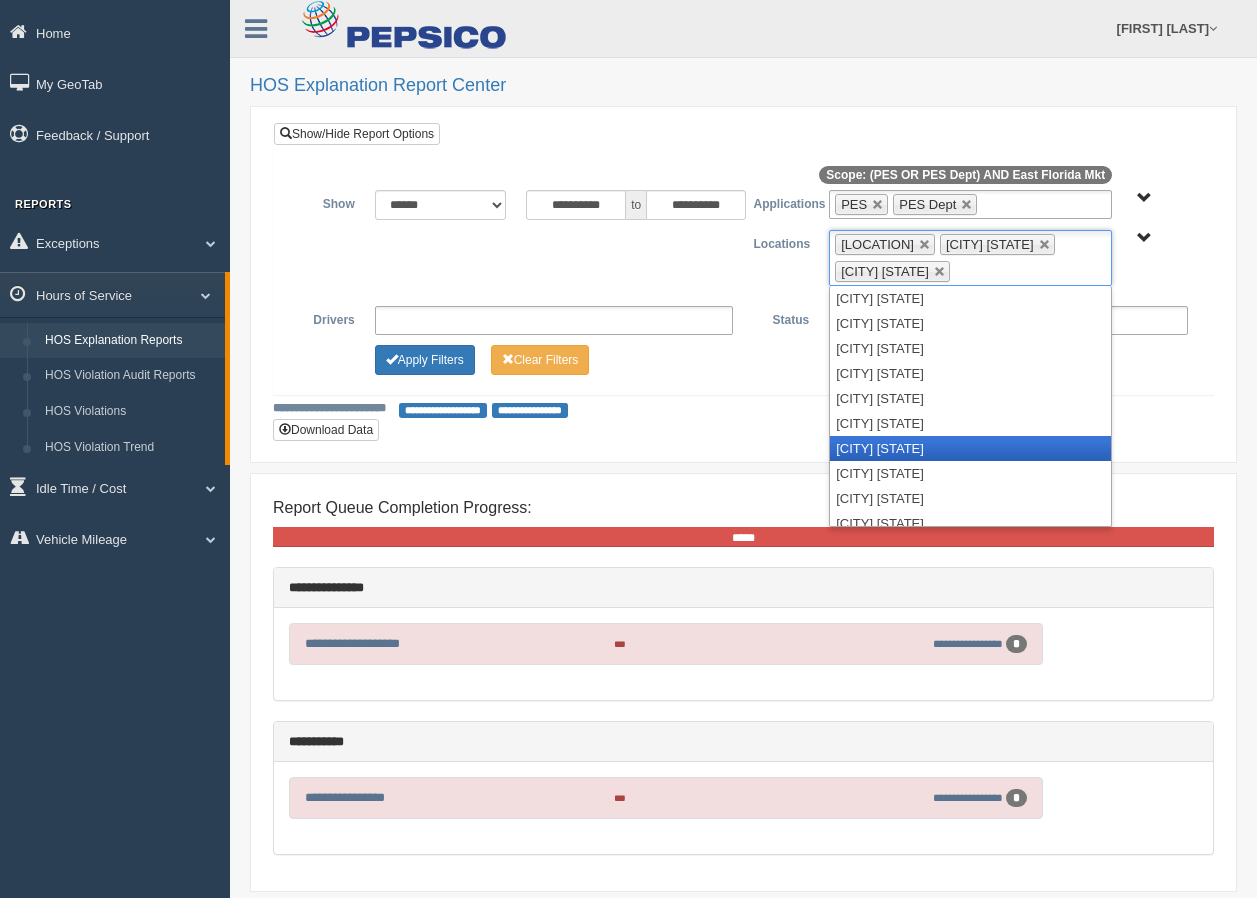 click on "[CITY] [STATE]" at bounding box center (970, 448) 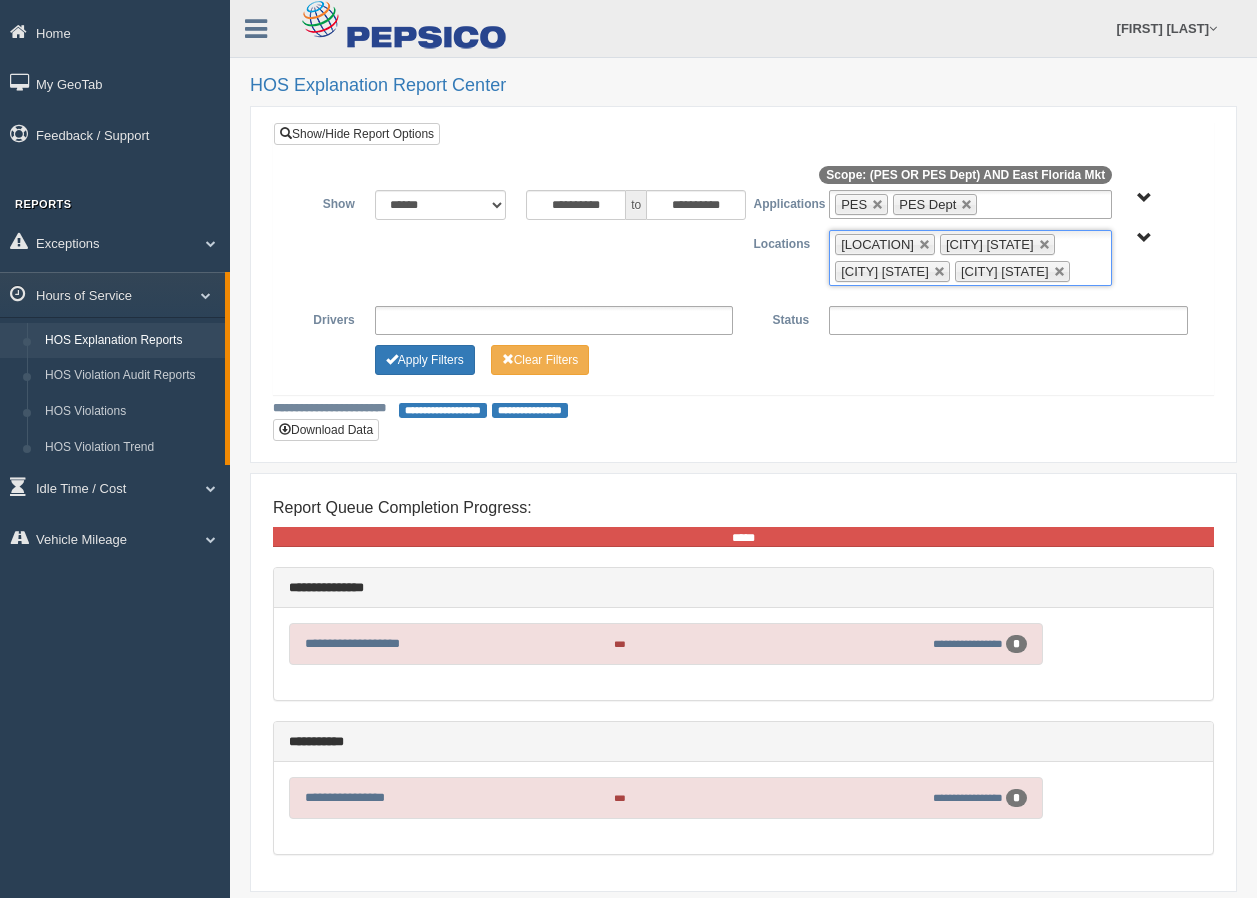 scroll, scrollTop: 85, scrollLeft: 0, axis: vertical 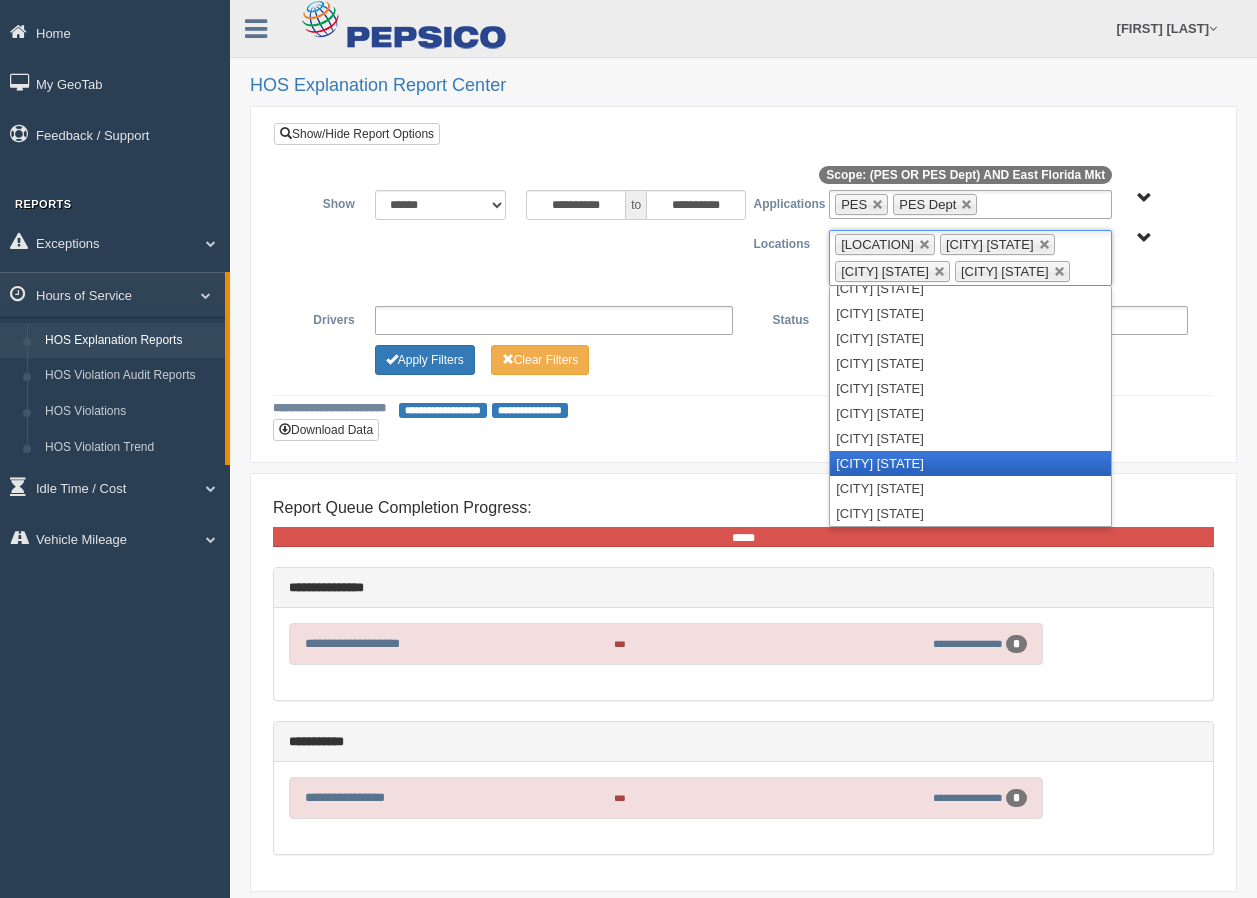 click on "[CITY] [STATE]" at bounding box center (970, 463) 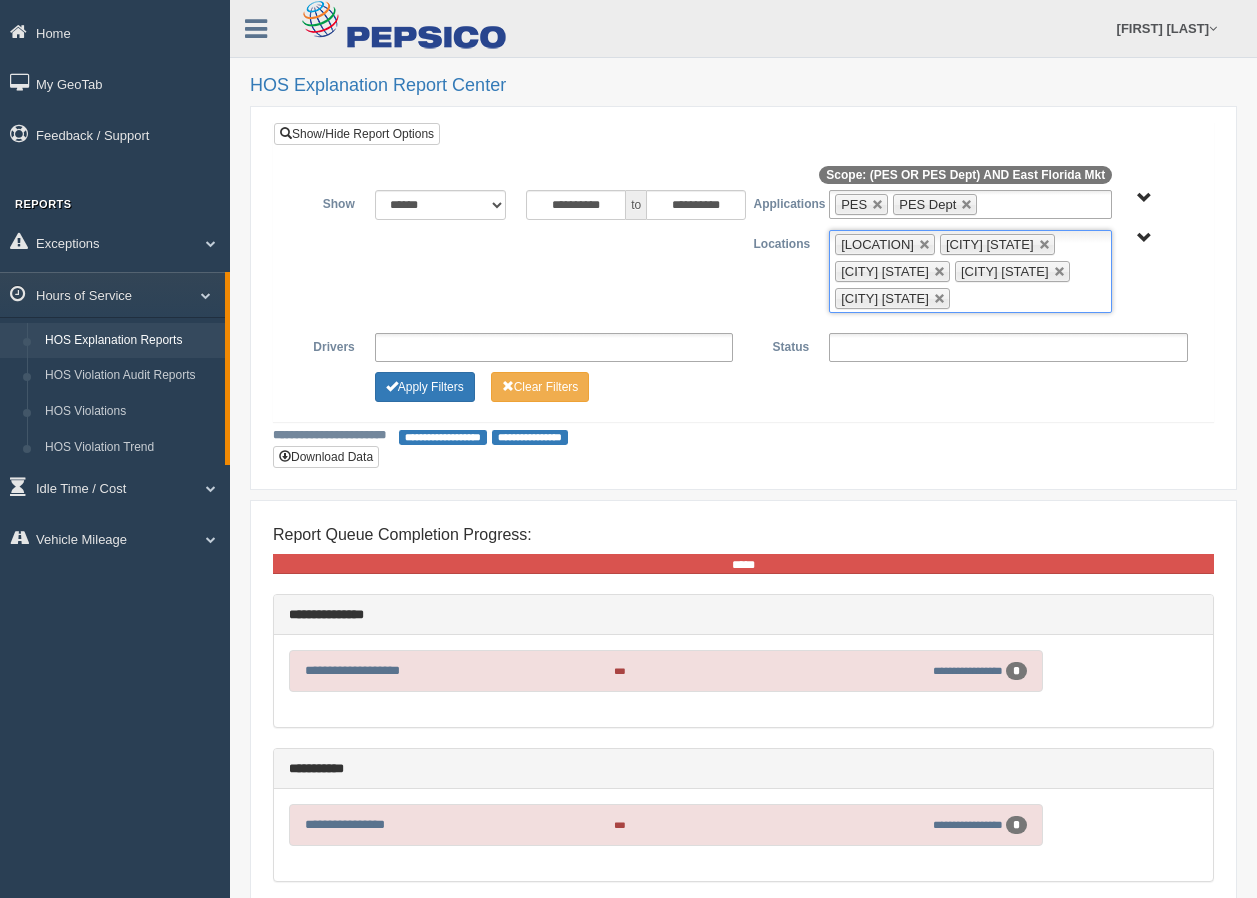 click on "**********" at bounding box center (743, 436) 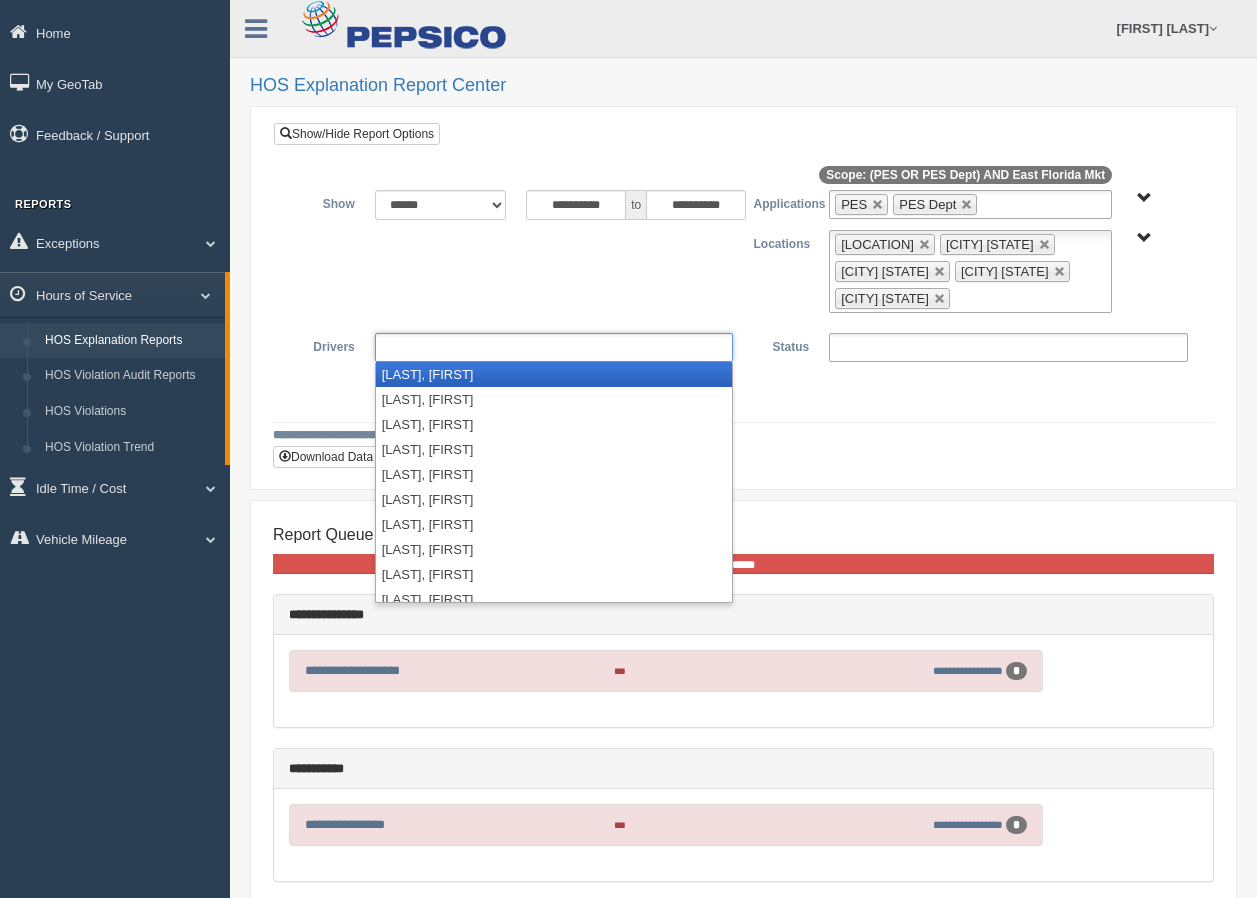 click at bounding box center (554, 347) 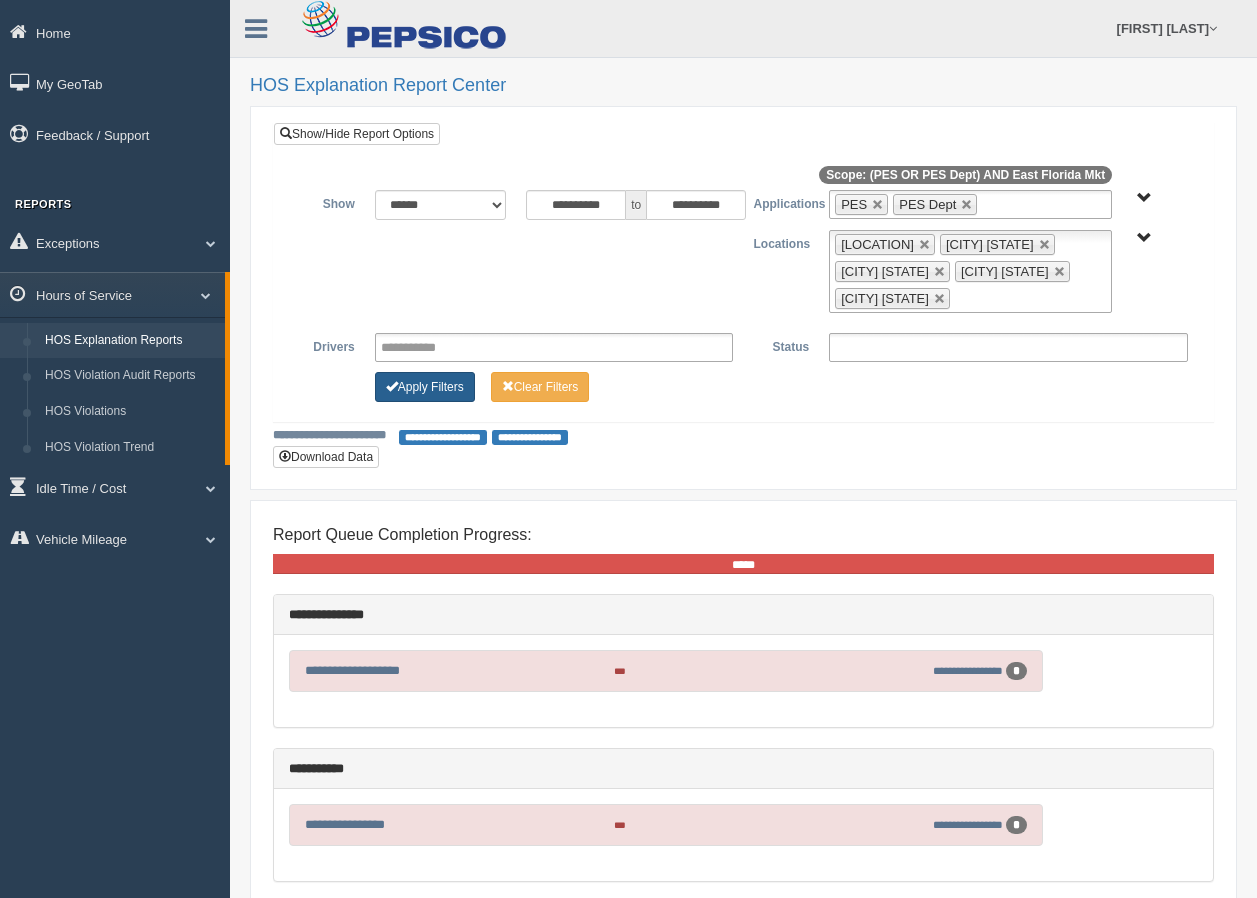 click on "Apply Filters" at bounding box center (425, 387) 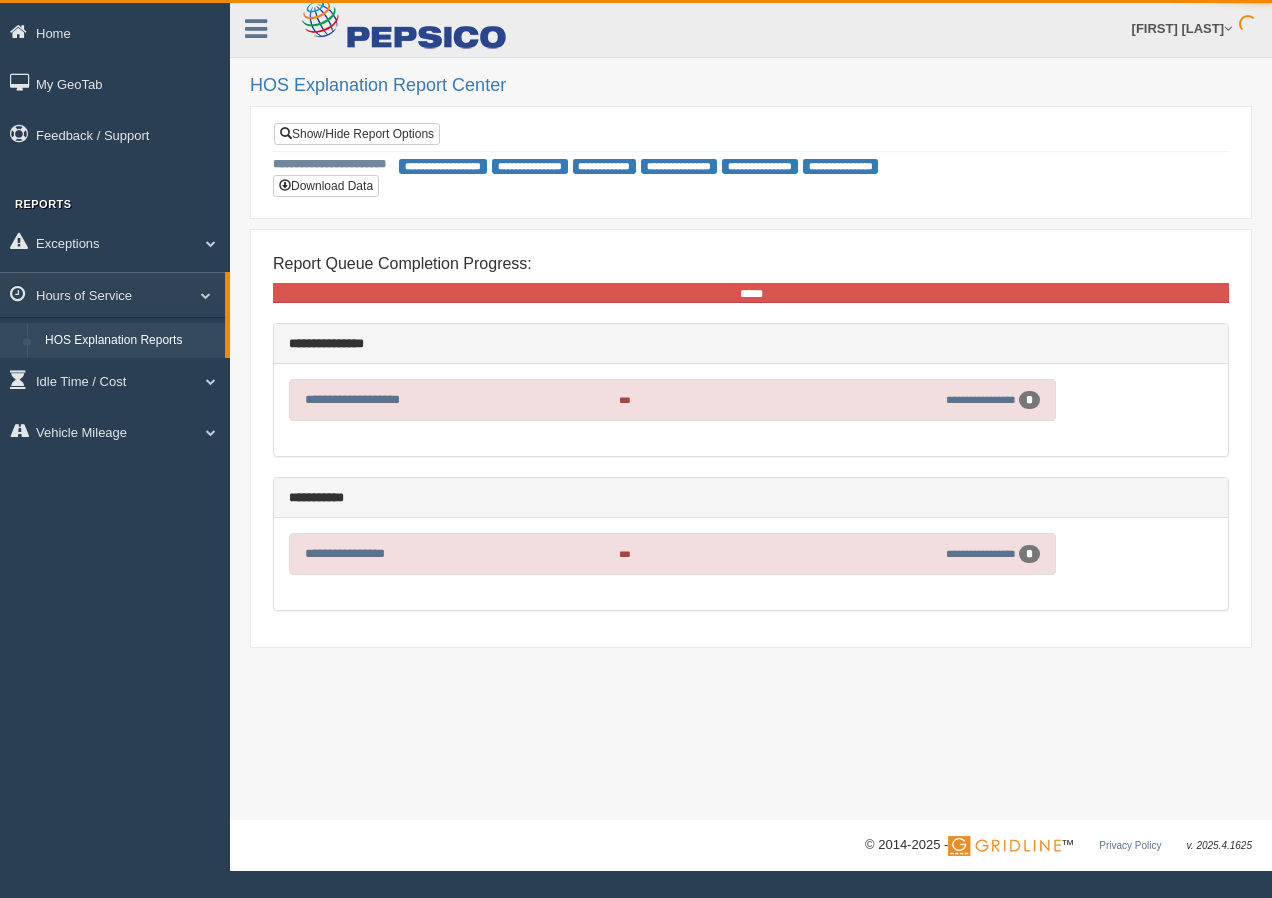 scroll, scrollTop: 0, scrollLeft: 0, axis: both 